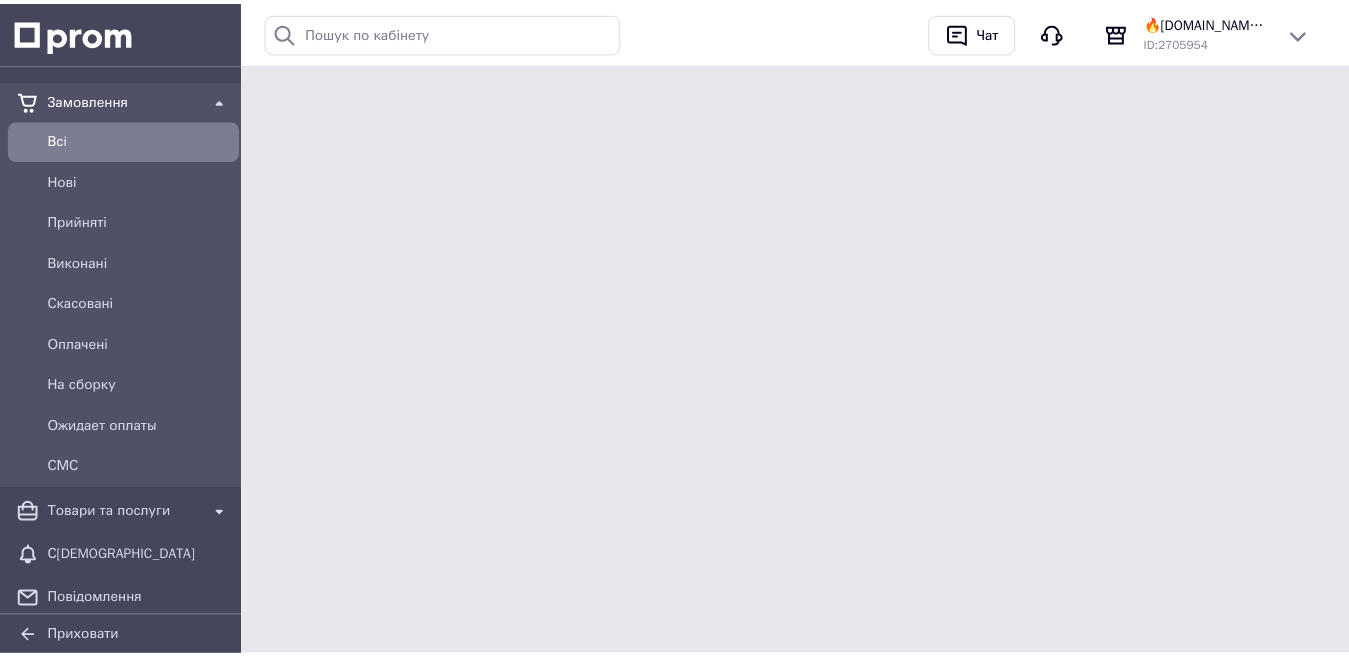 scroll, scrollTop: 0, scrollLeft: 0, axis: both 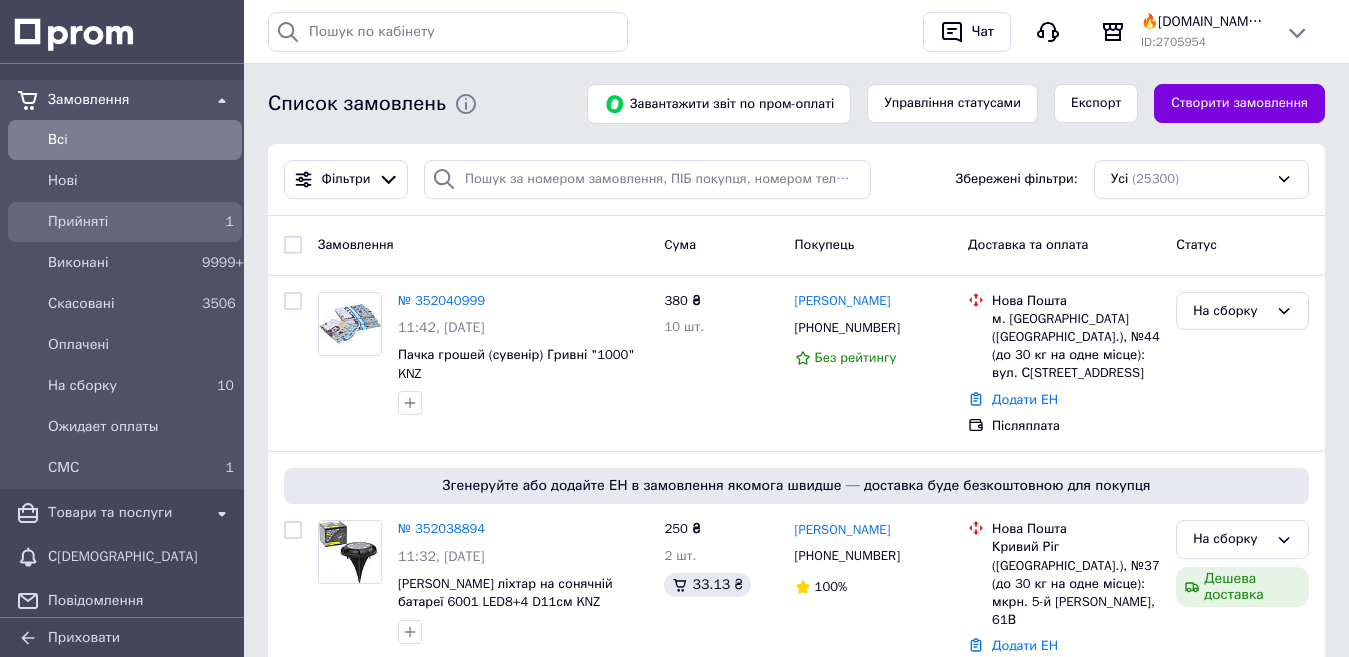 click on "Прийняті" at bounding box center (121, 222) 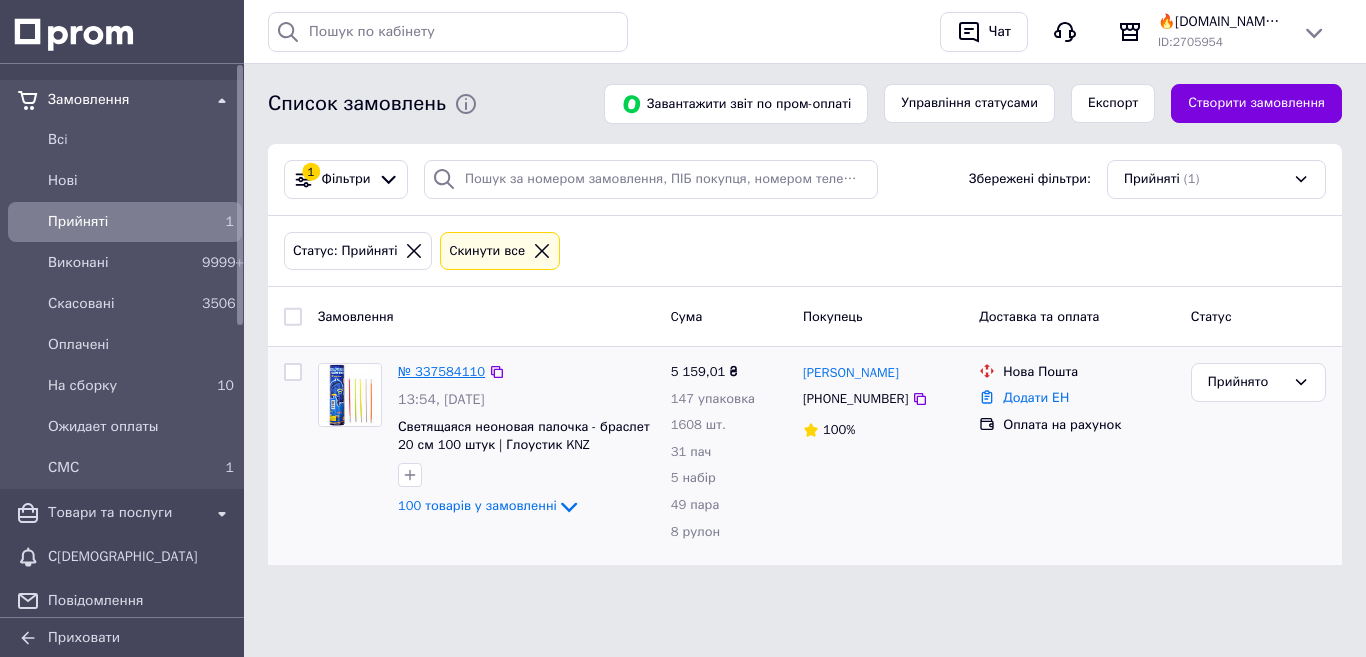 click on "№ 337584110" at bounding box center [441, 371] 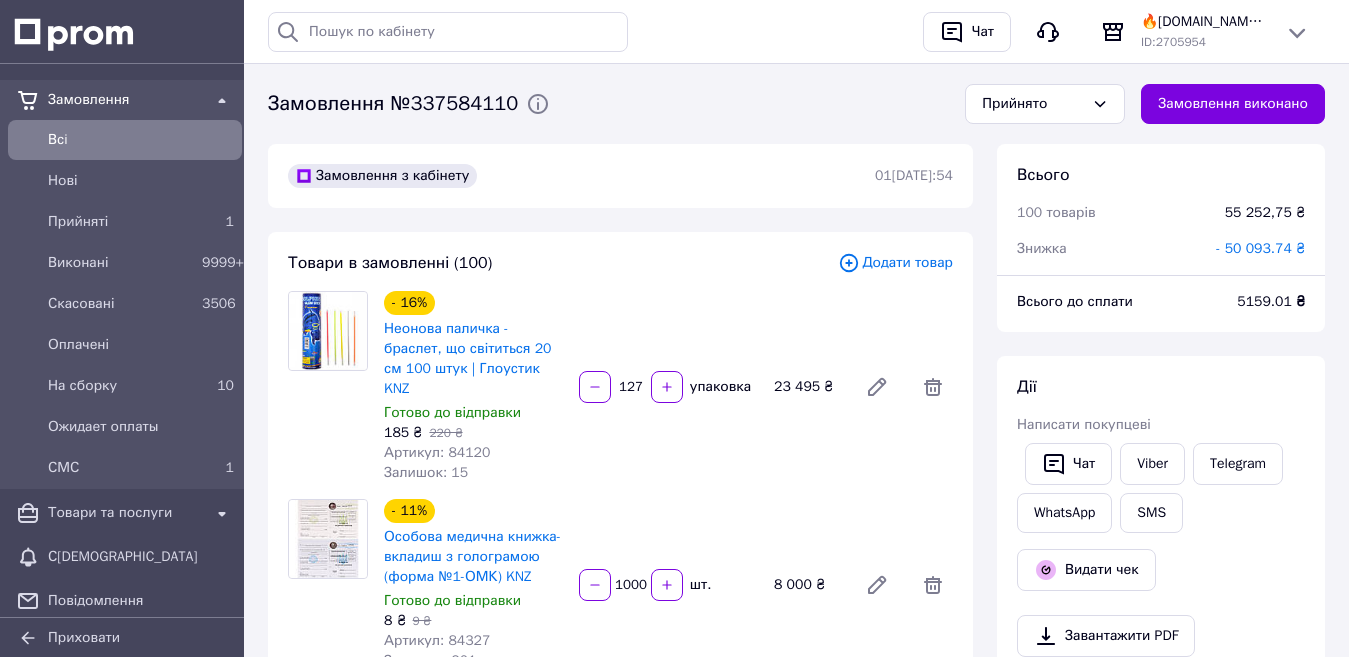 scroll, scrollTop: 4912, scrollLeft: 0, axis: vertical 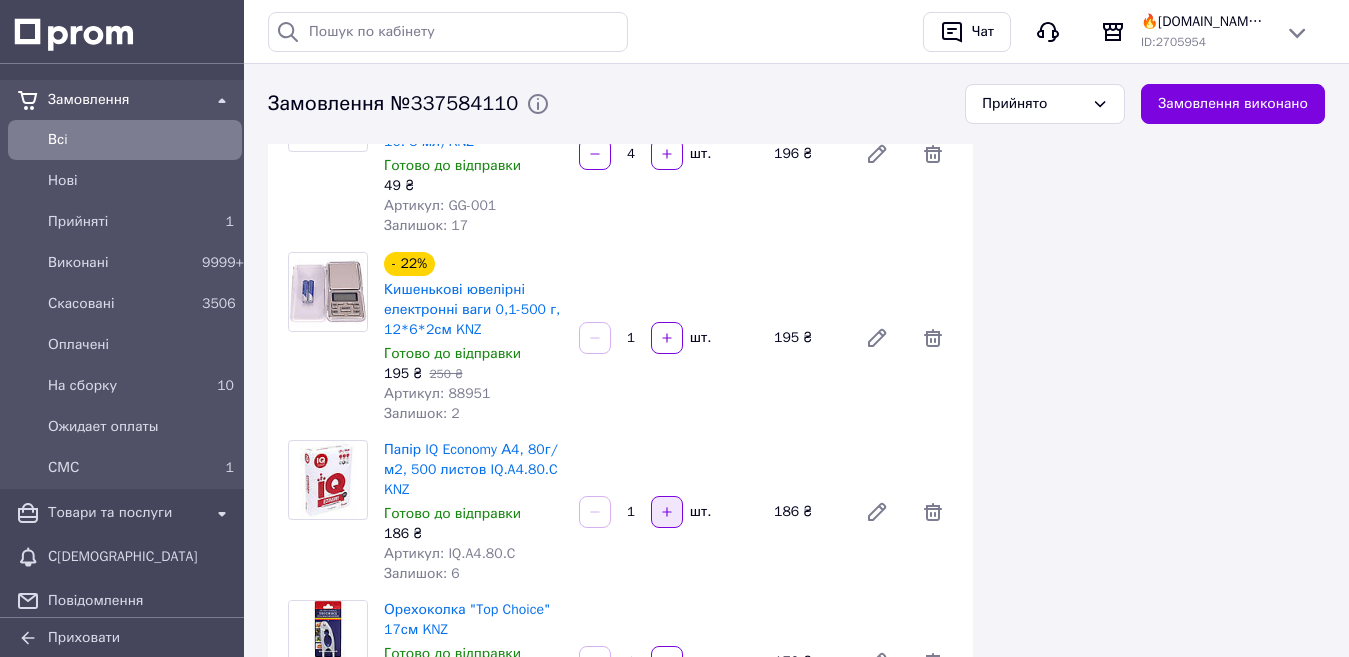 click at bounding box center (667, 512) 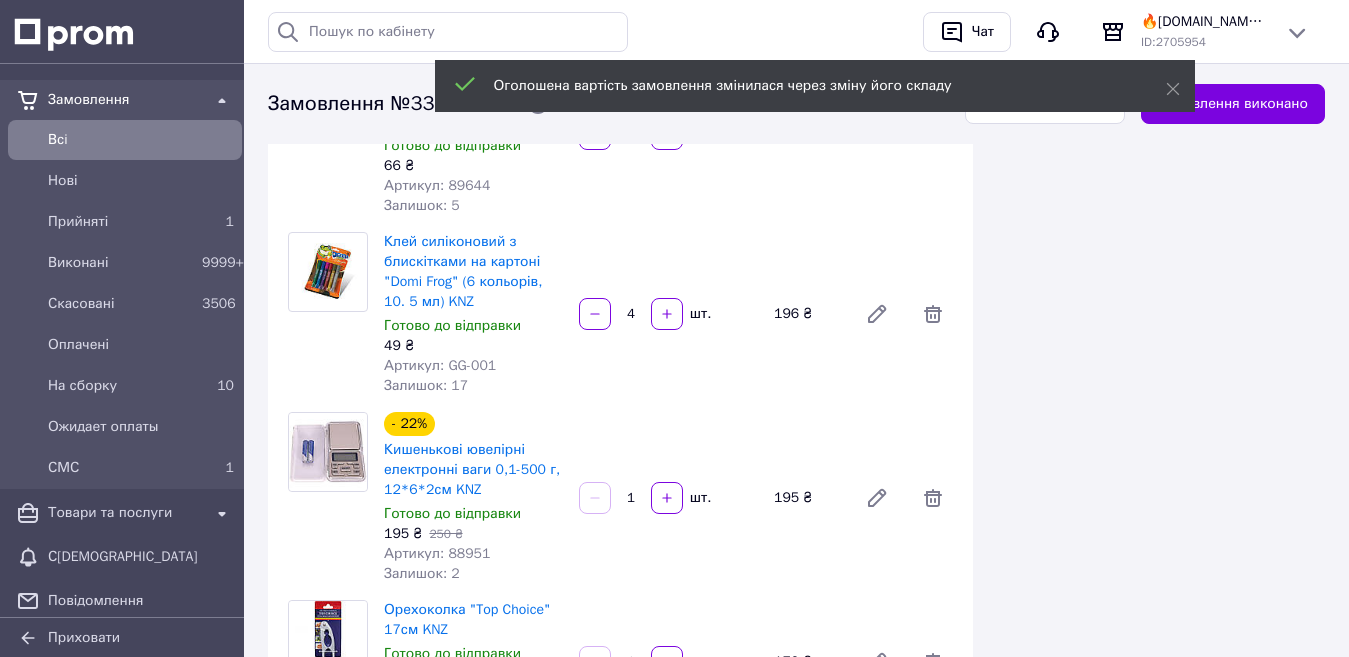 scroll, scrollTop: 3043, scrollLeft: 0, axis: vertical 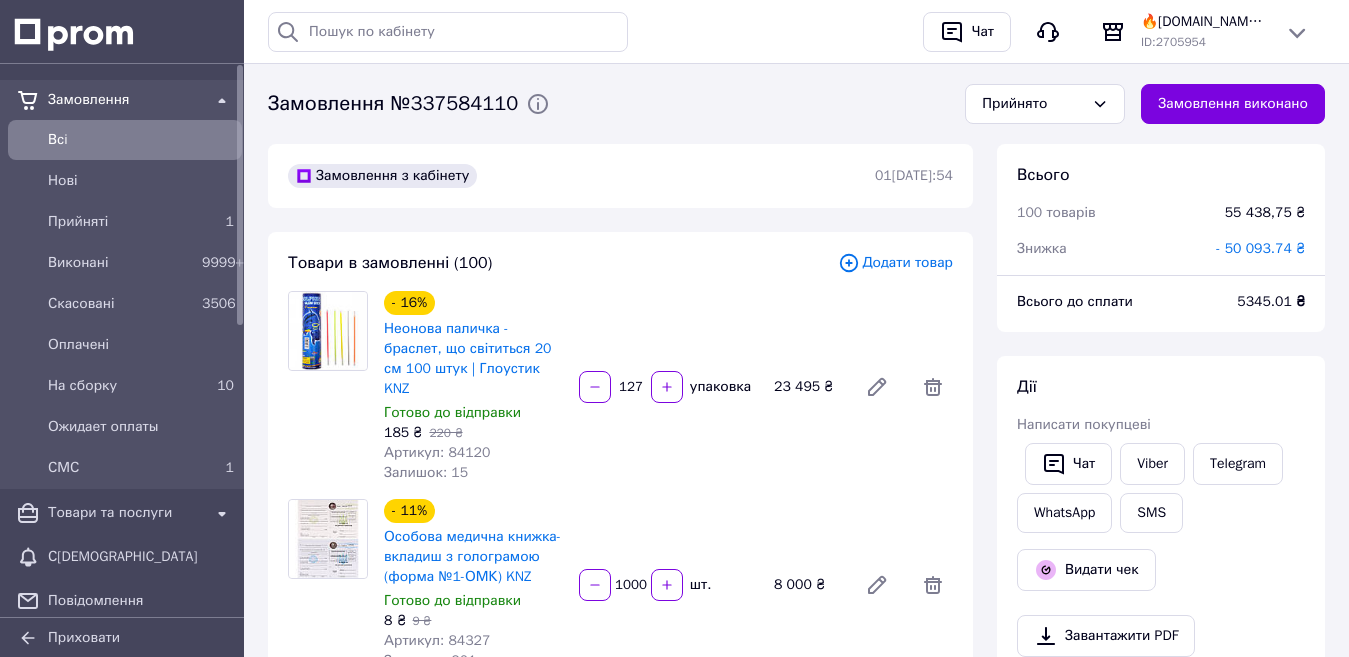 click on "Всi" at bounding box center (141, 140) 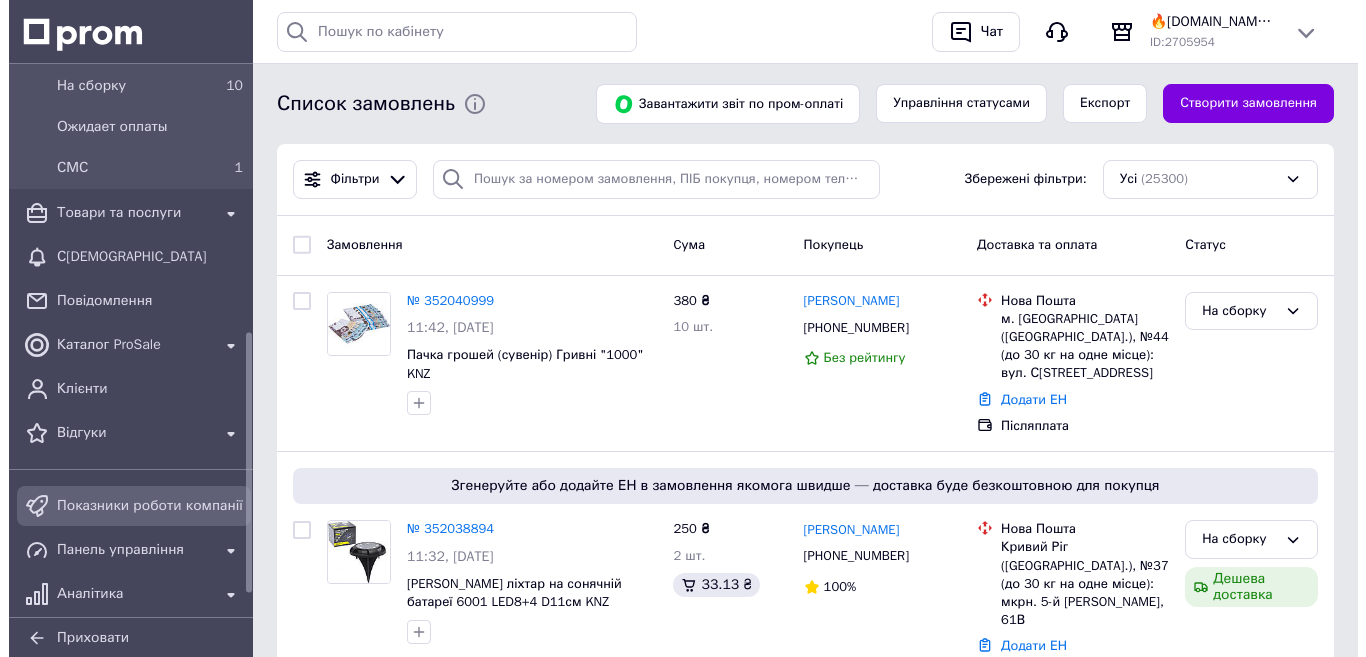 scroll, scrollTop: 600, scrollLeft: 0, axis: vertical 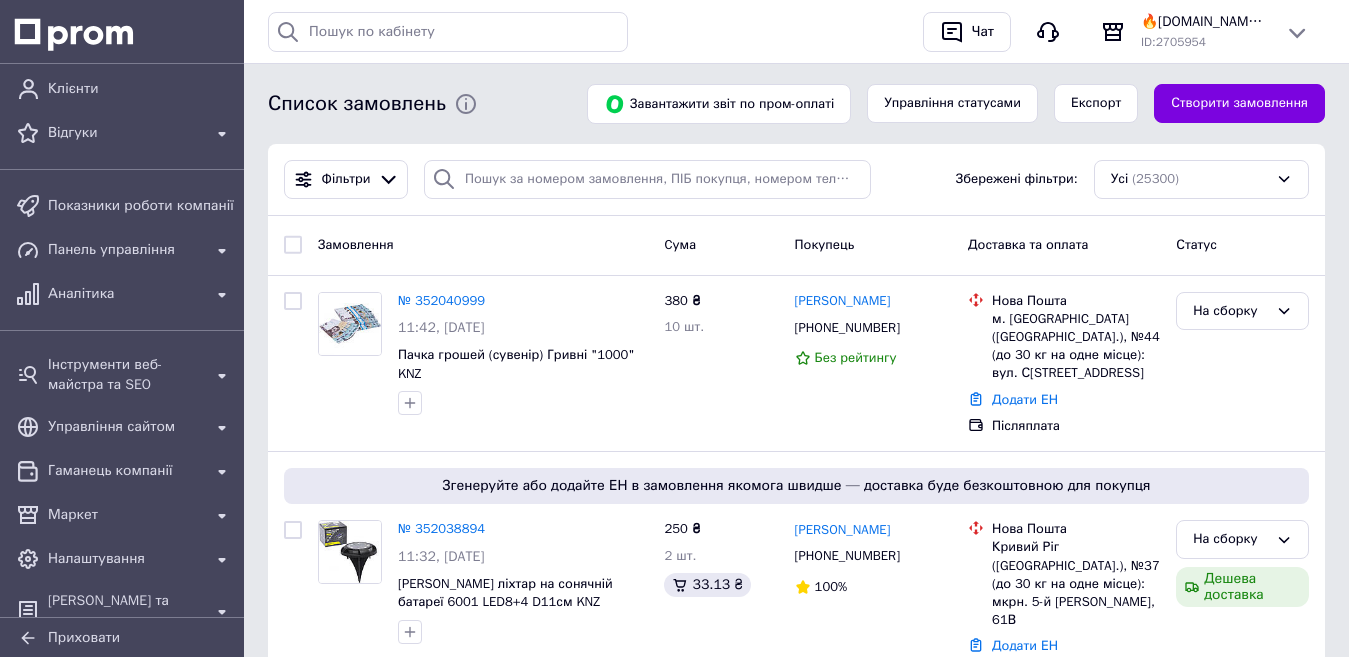 click on "Створити замовлення" at bounding box center [1239, 103] 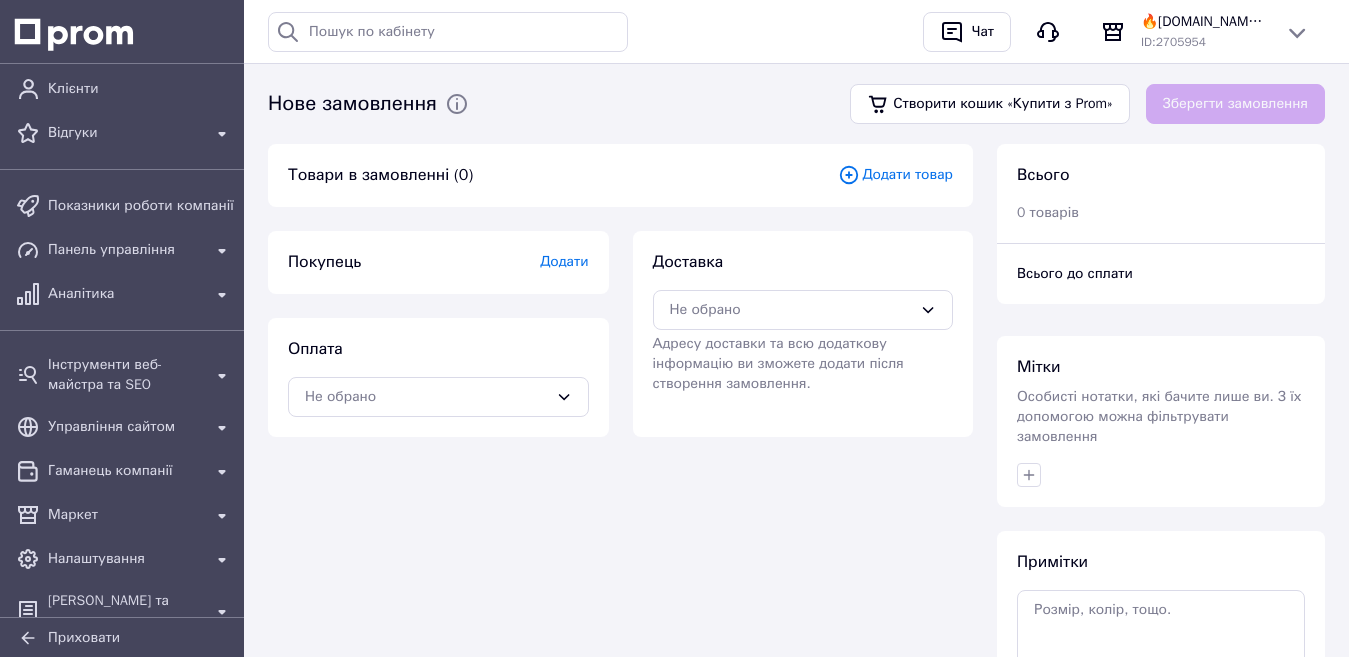 click on "Додати товар" at bounding box center [895, 175] 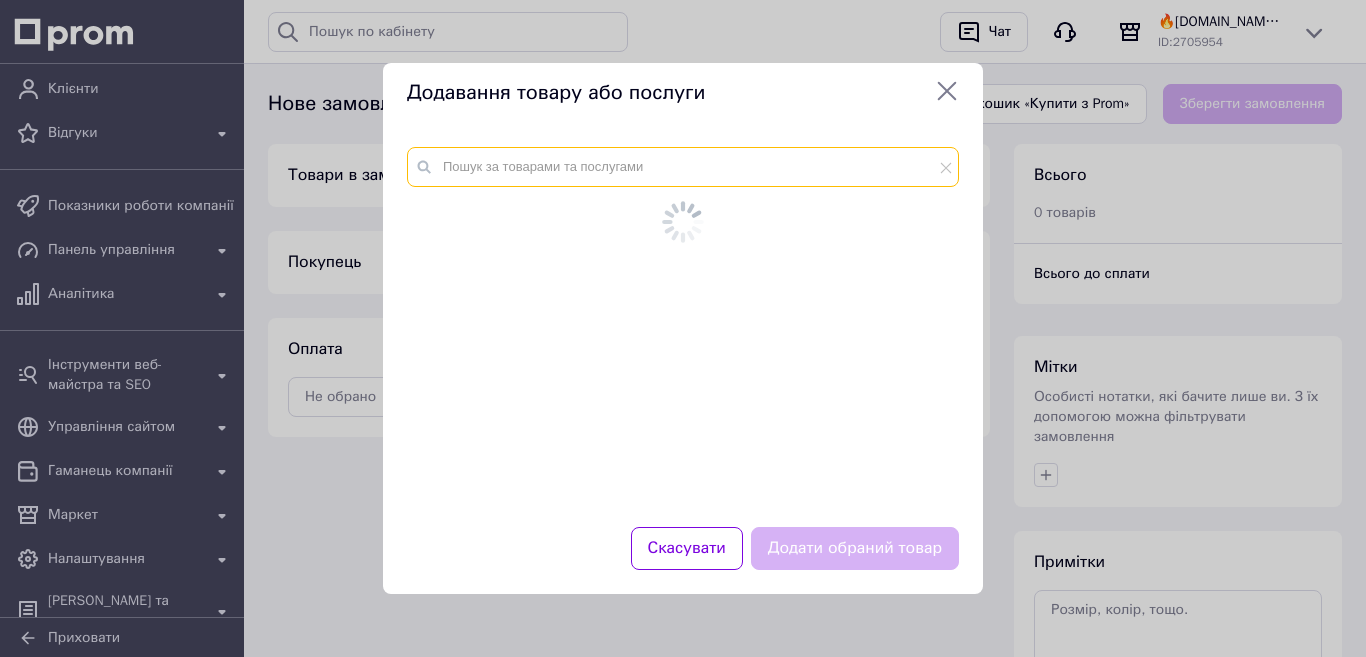 click at bounding box center [683, 167] 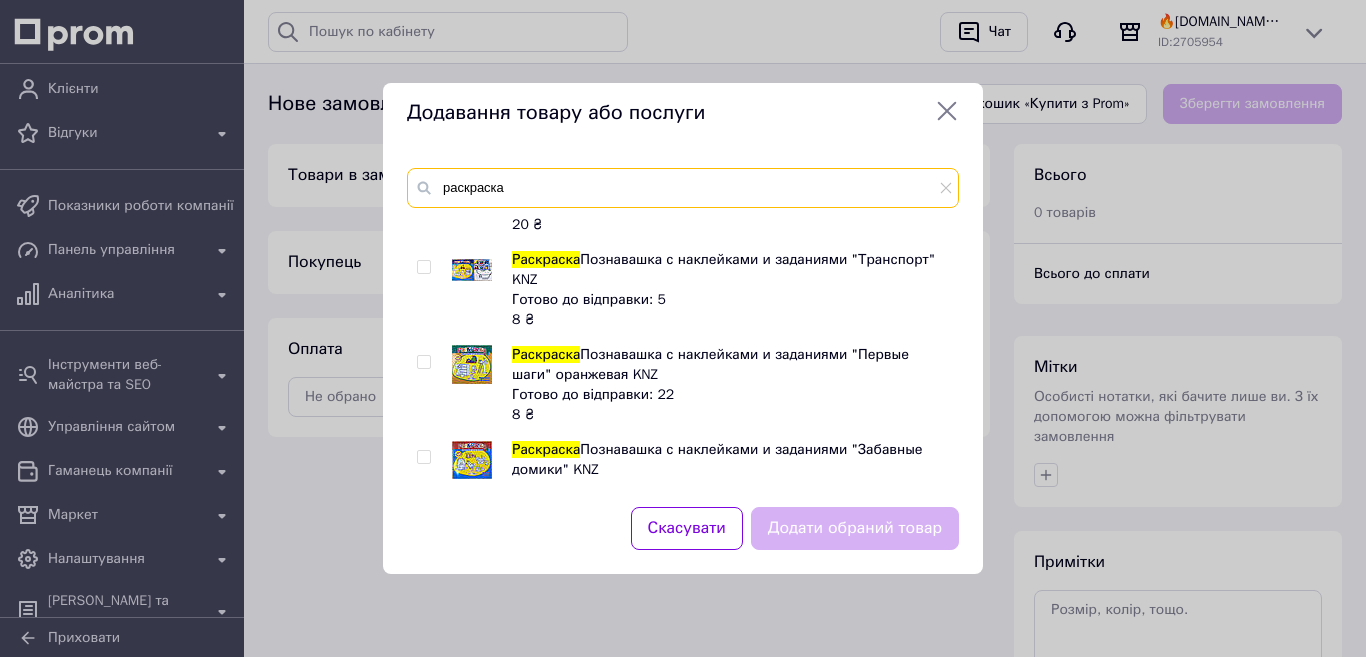 scroll, scrollTop: 295, scrollLeft: 0, axis: vertical 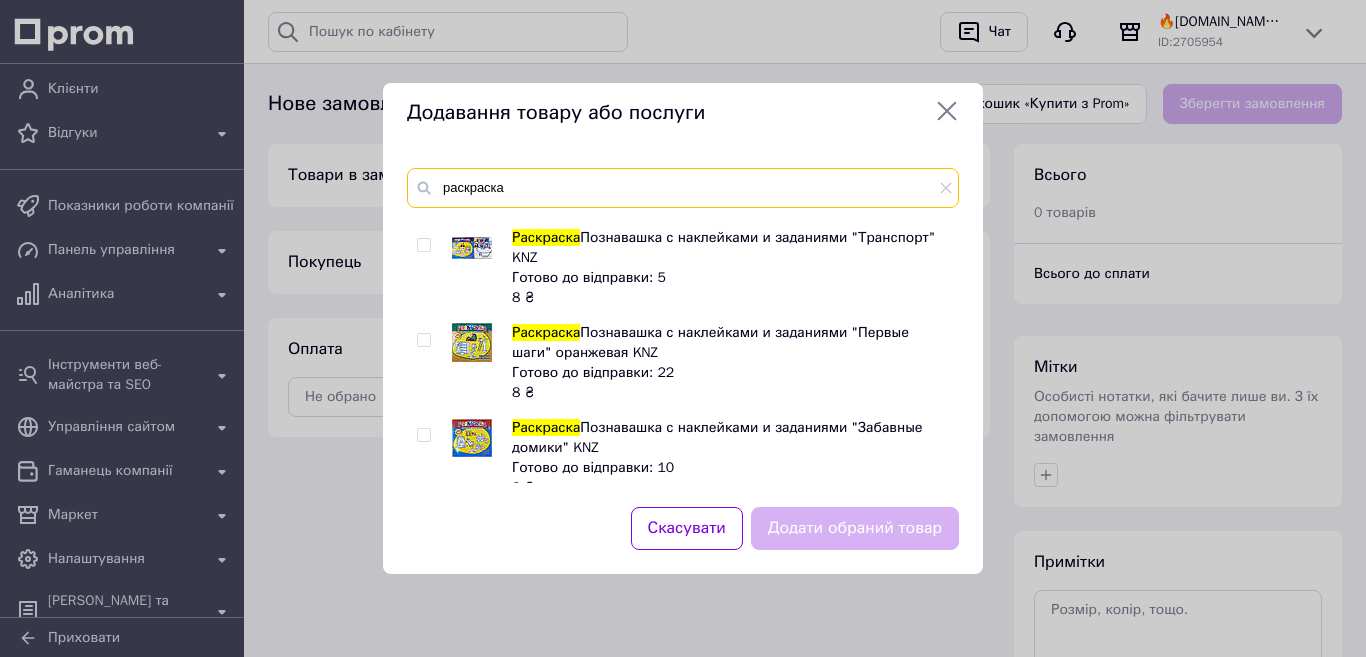 type on "раскраска" 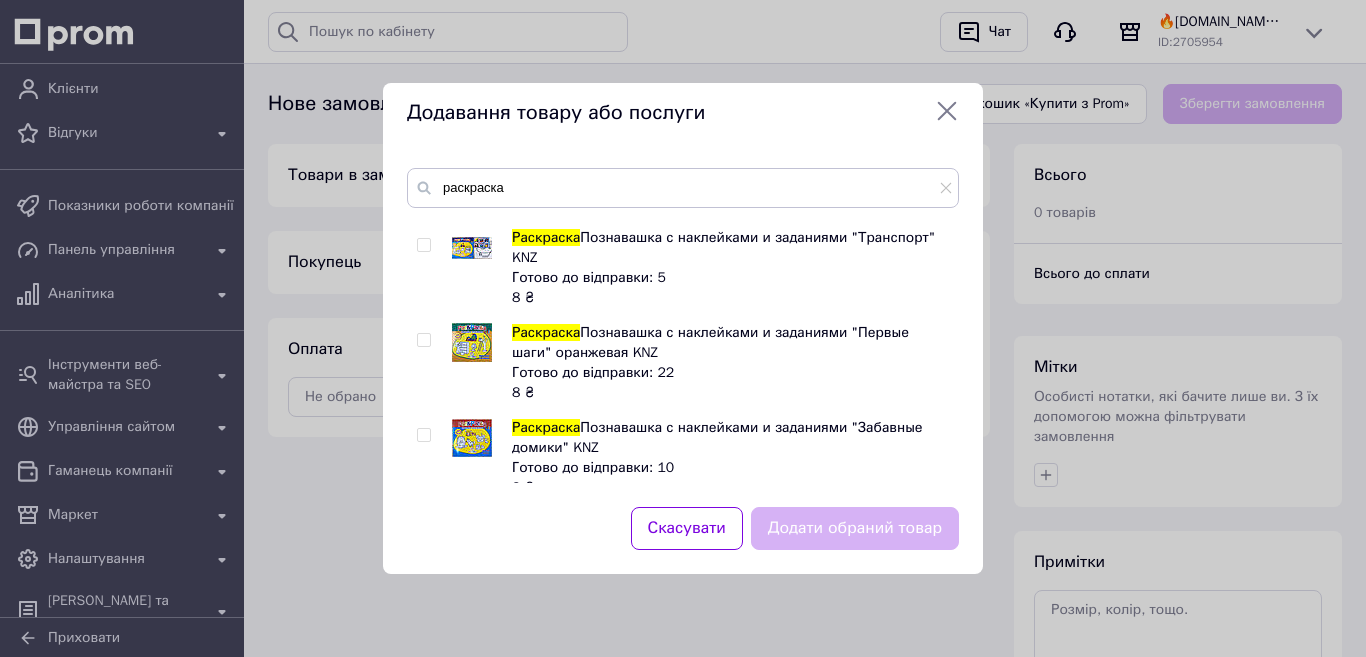 click at bounding box center [423, 245] 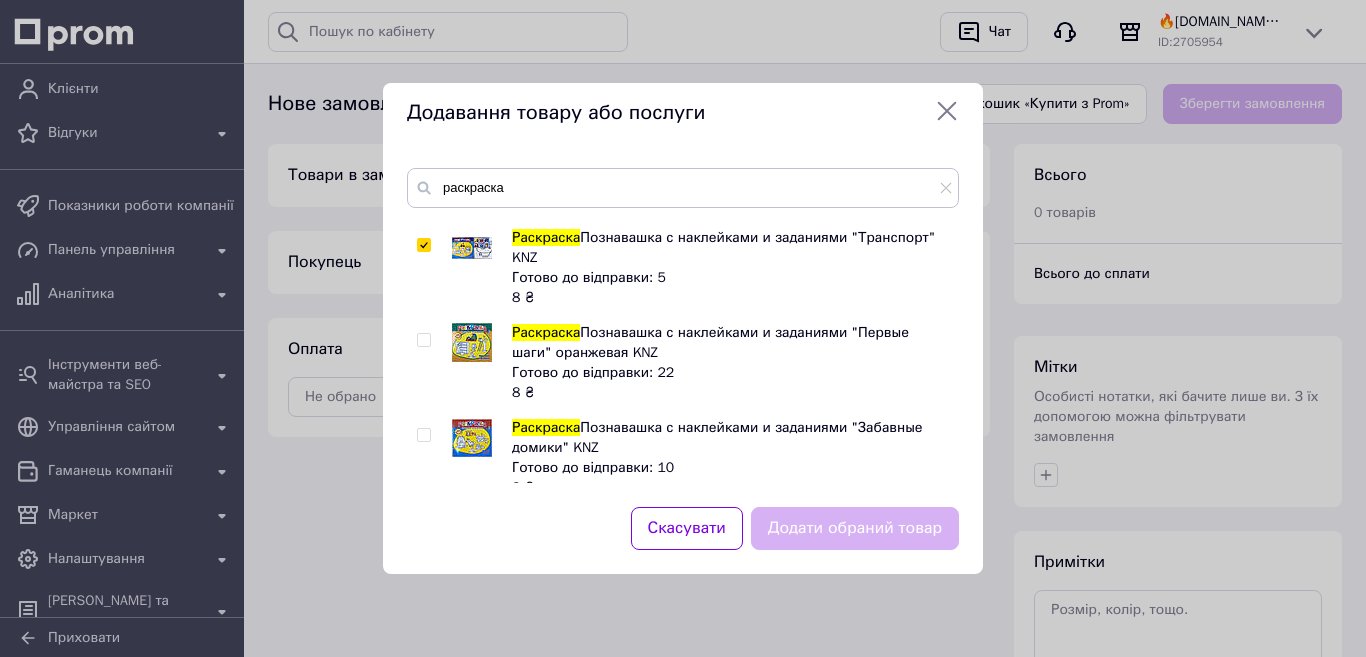 checkbox on "true" 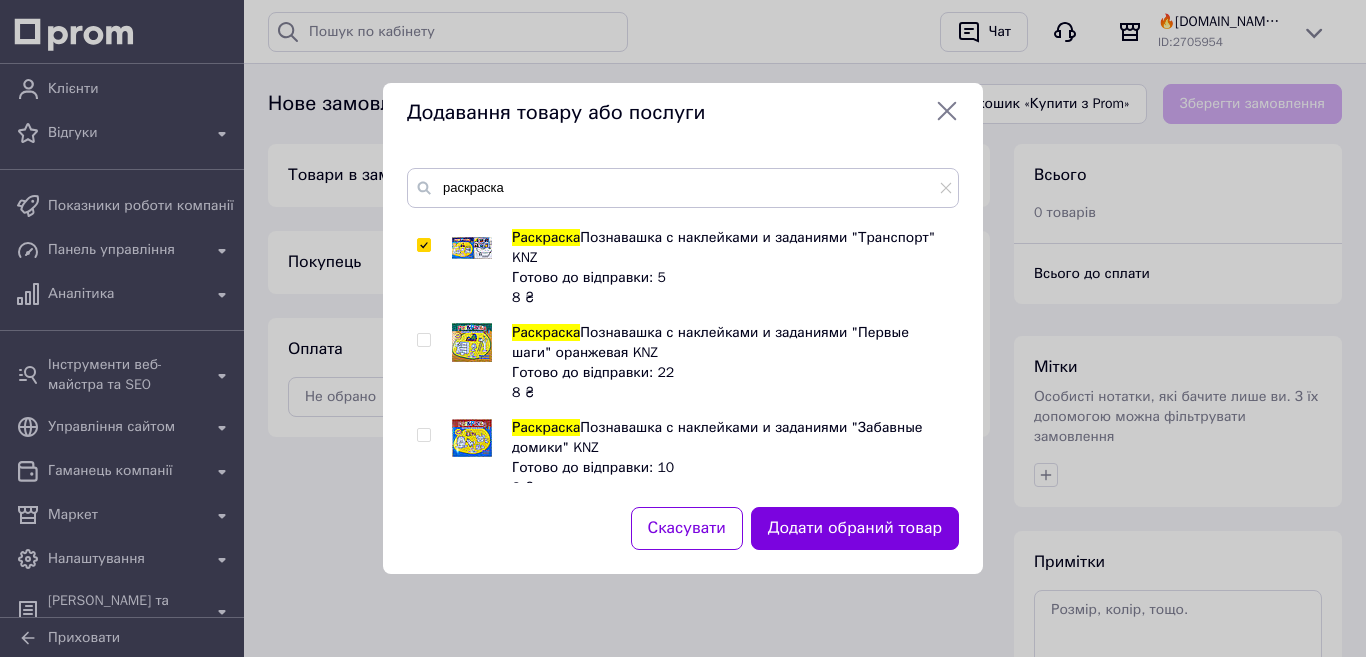 click at bounding box center (423, 340) 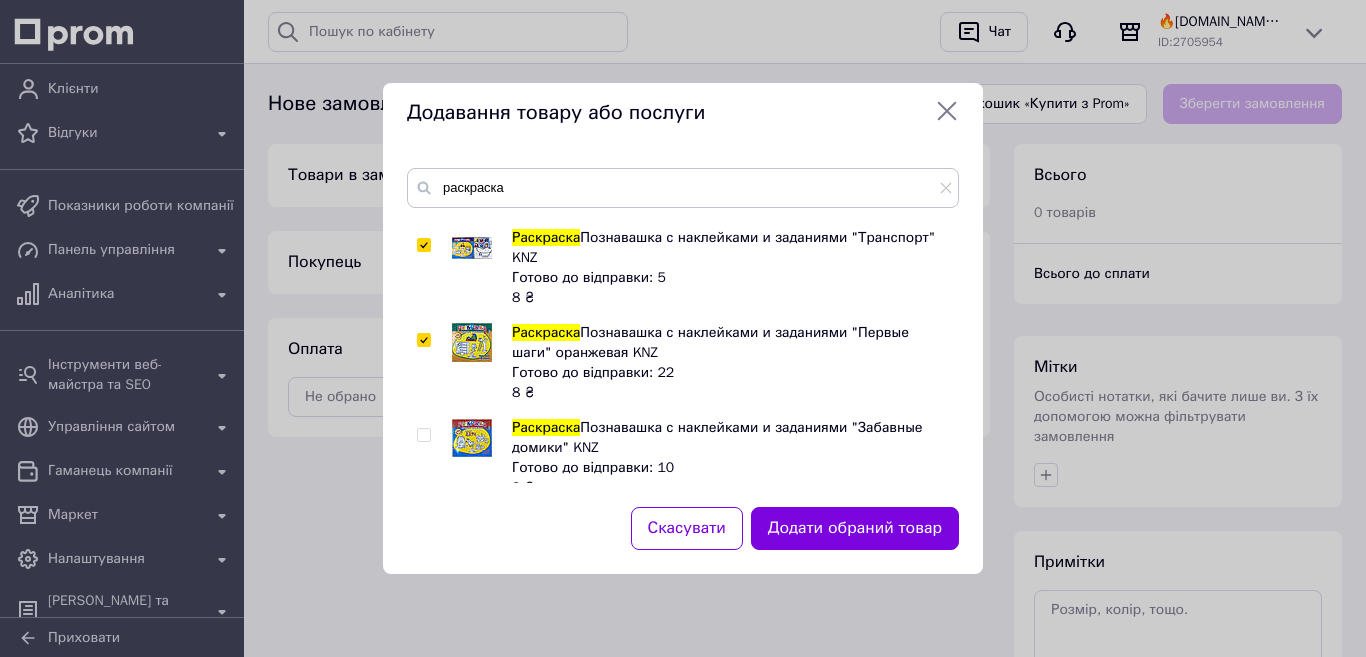 checkbox on "true" 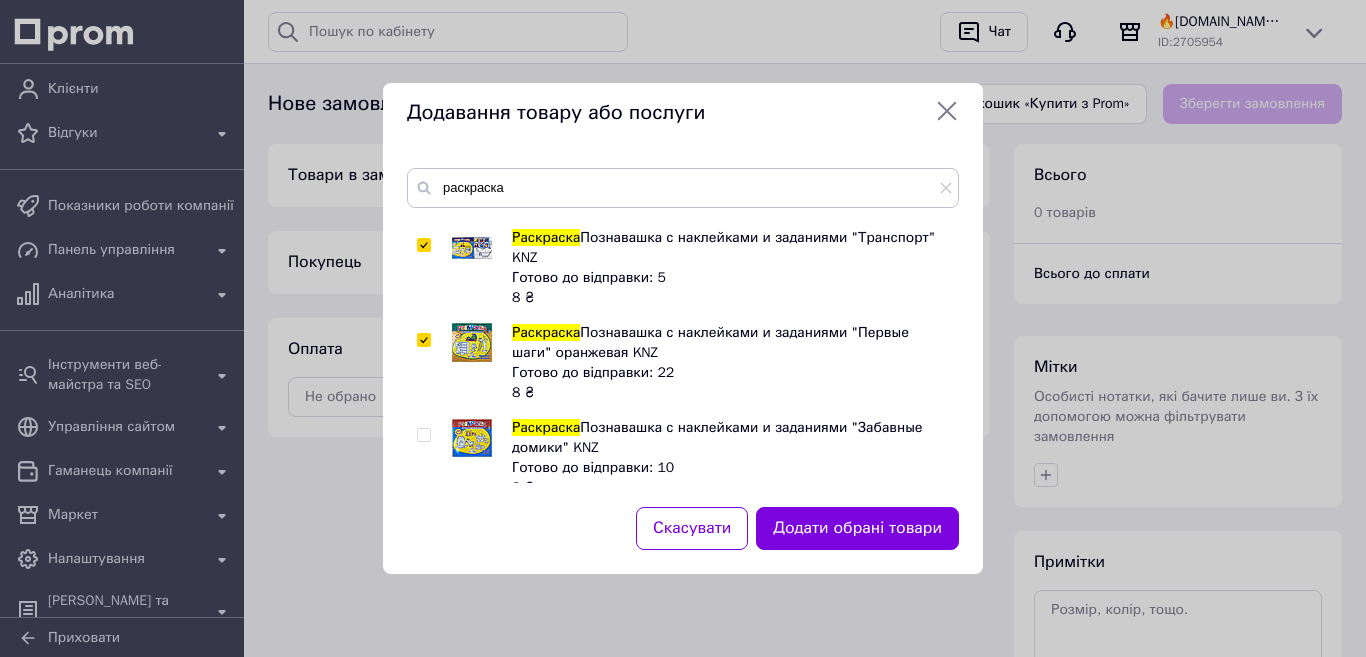 click at bounding box center [423, 435] 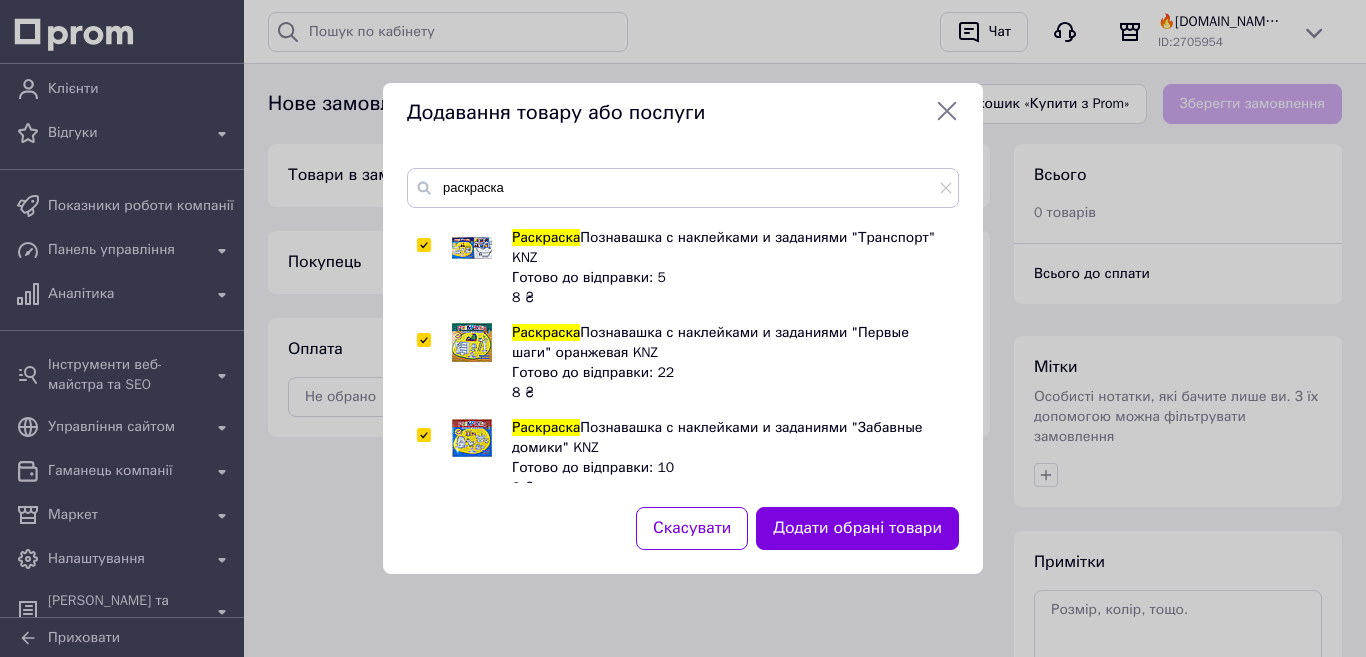 checkbox on "true" 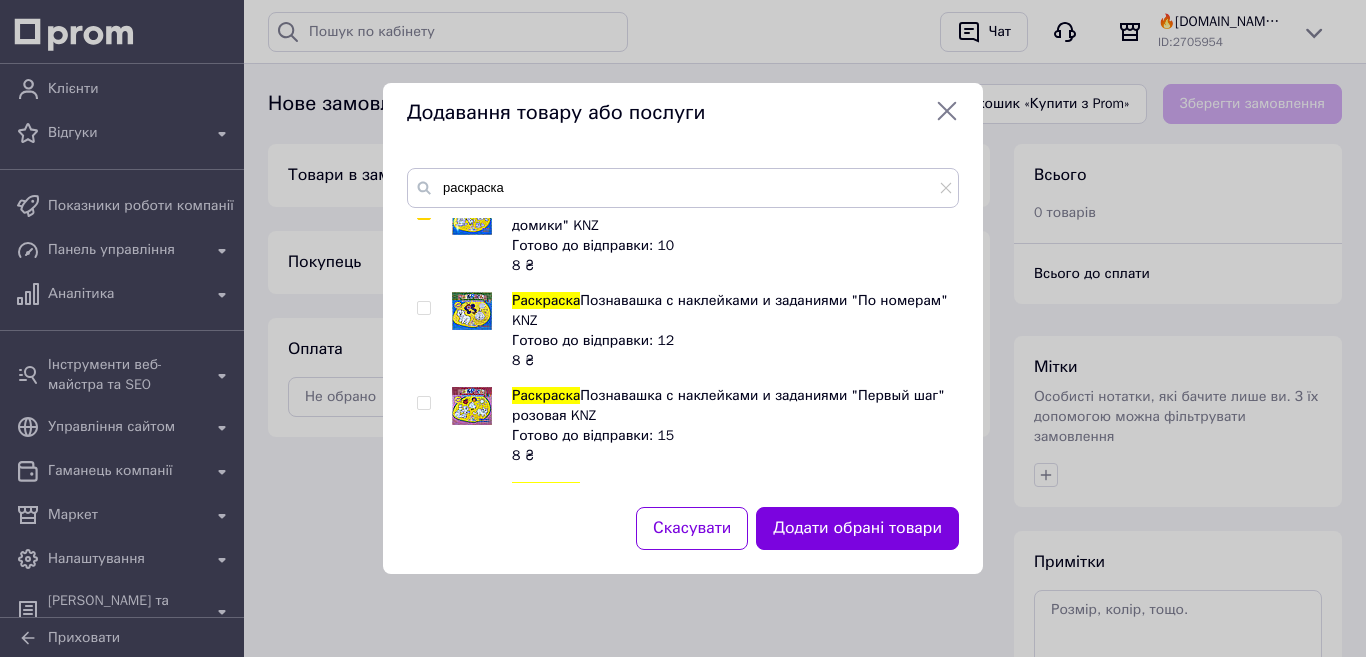 scroll, scrollTop: 495, scrollLeft: 0, axis: vertical 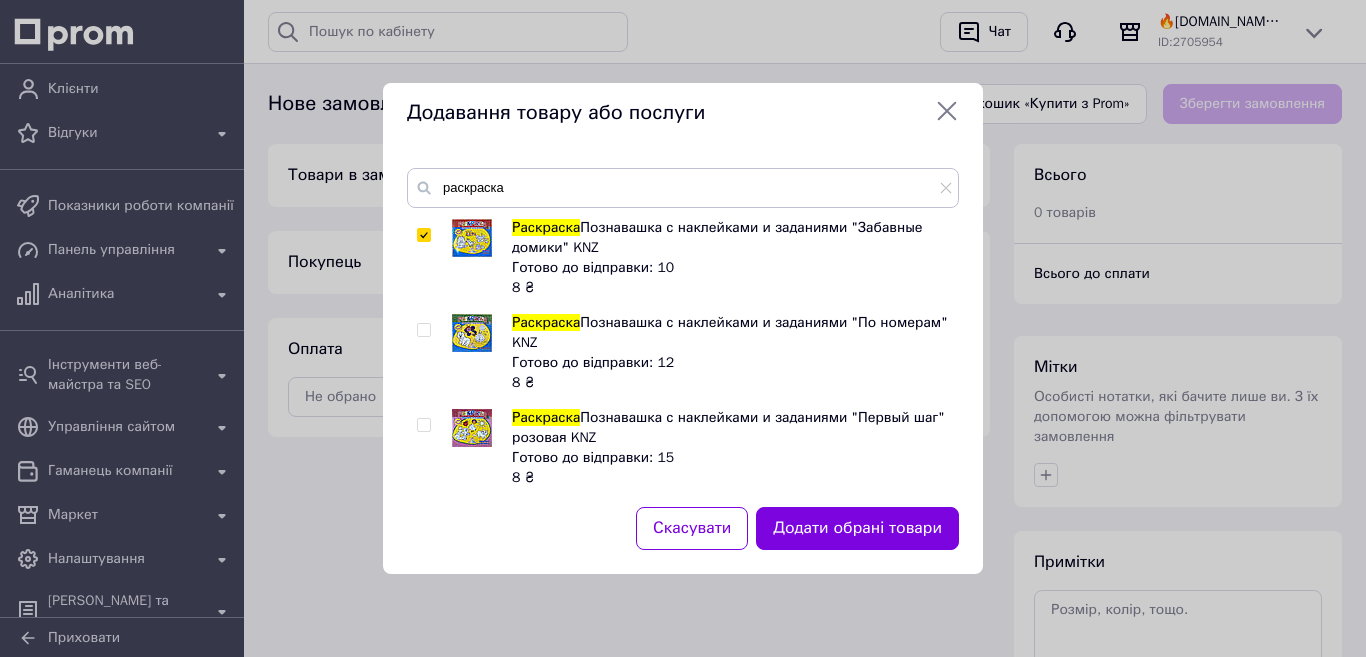 click at bounding box center [423, 330] 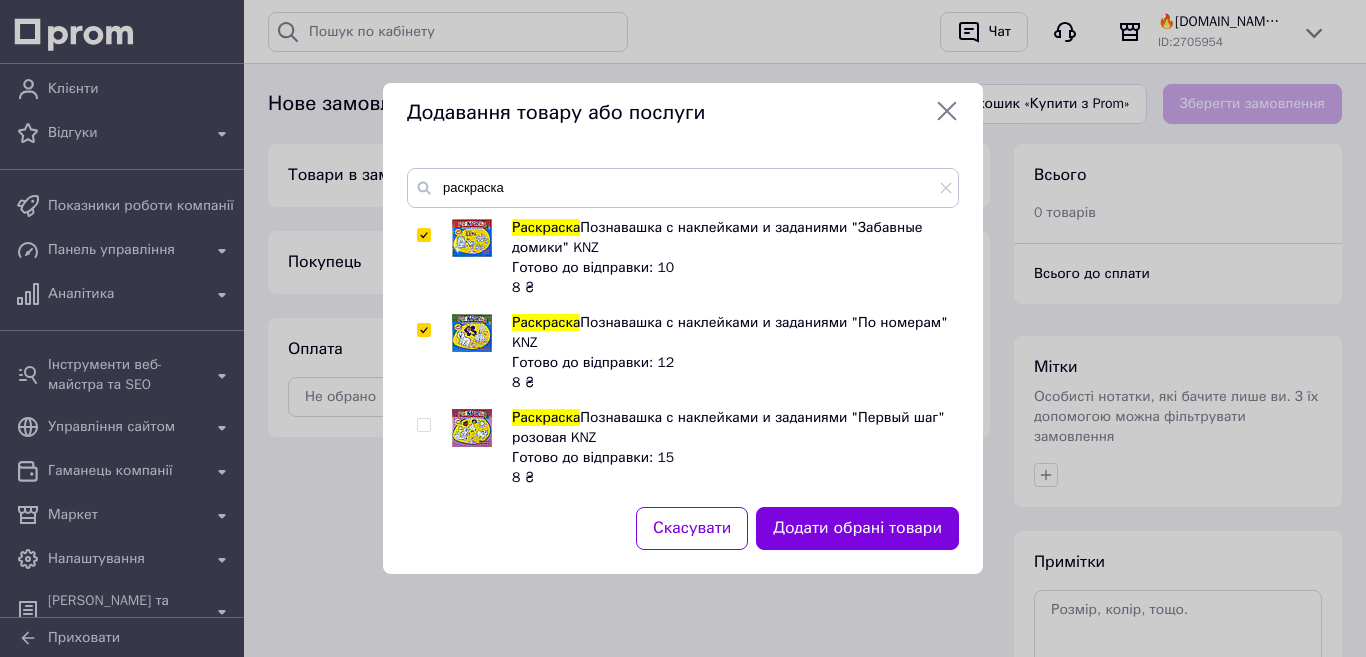 checkbox on "true" 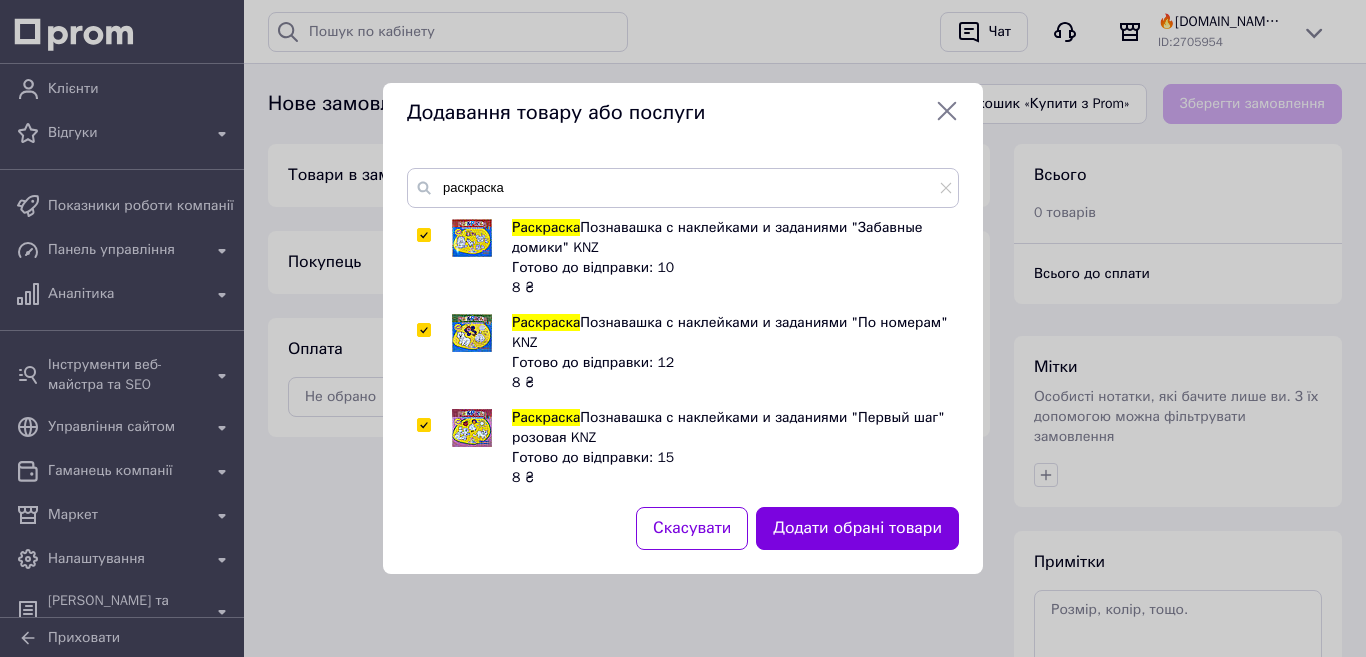 checkbox on "true" 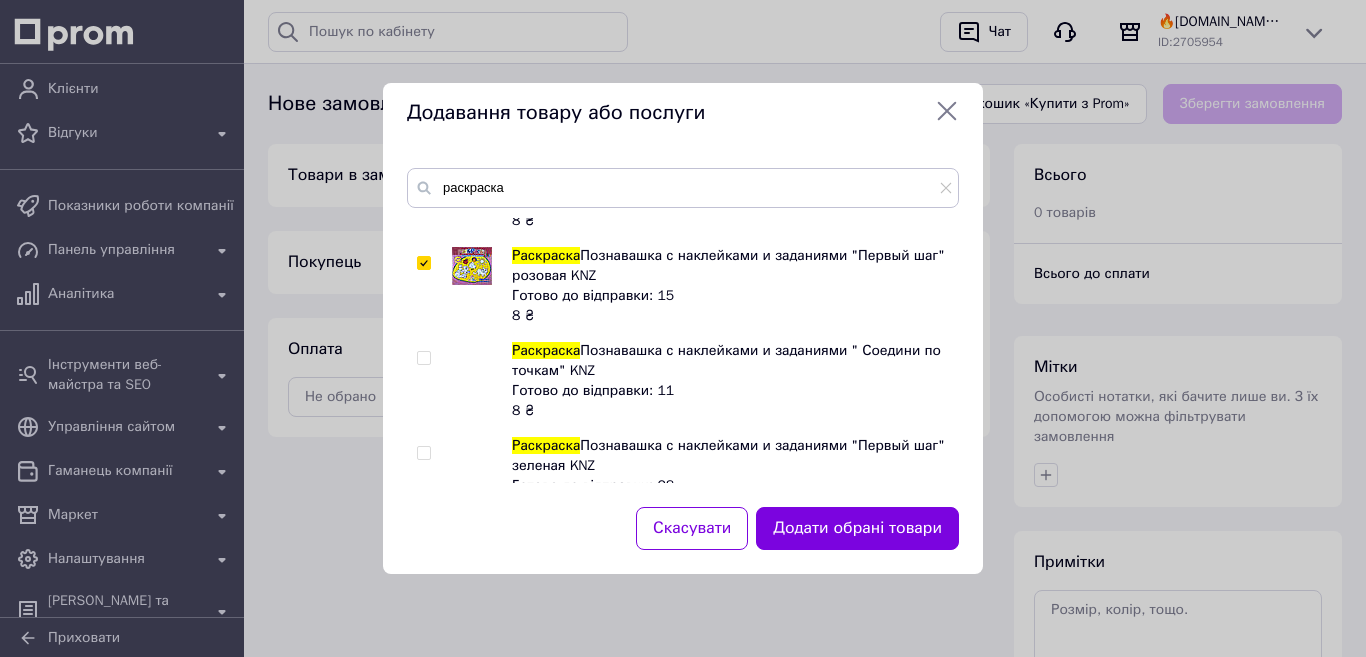 scroll, scrollTop: 595, scrollLeft: 0, axis: vertical 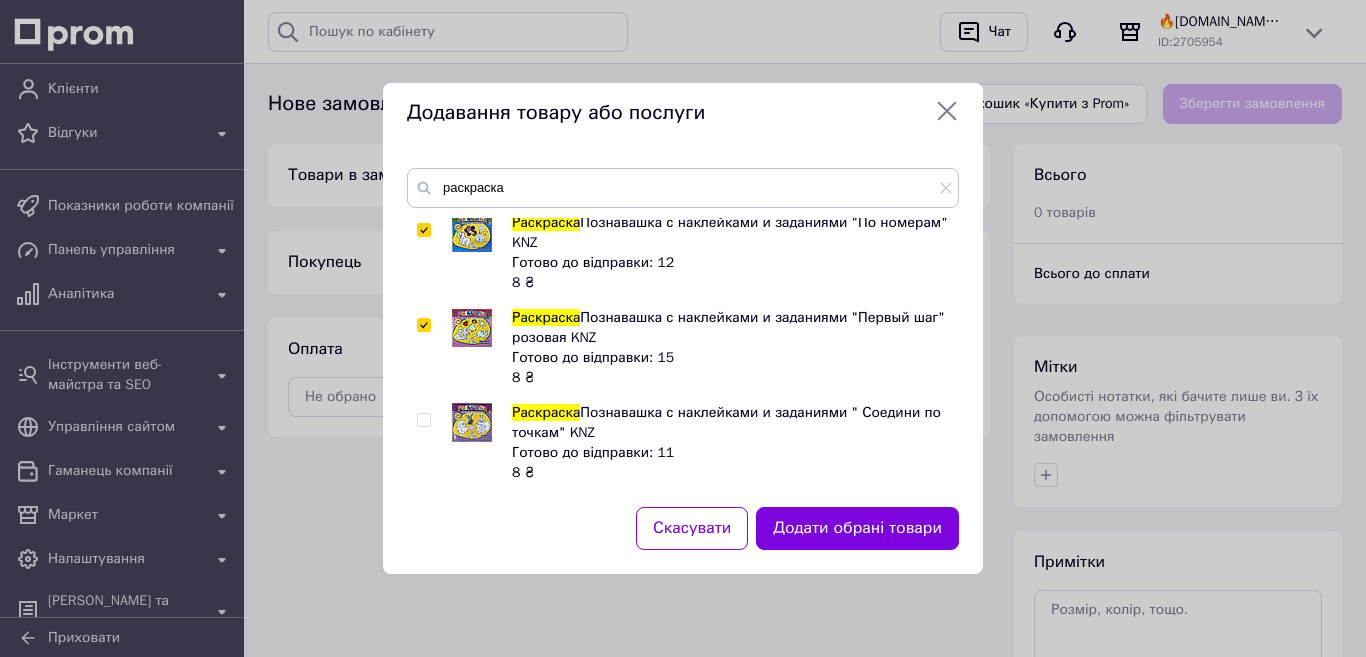 click at bounding box center (423, 420) 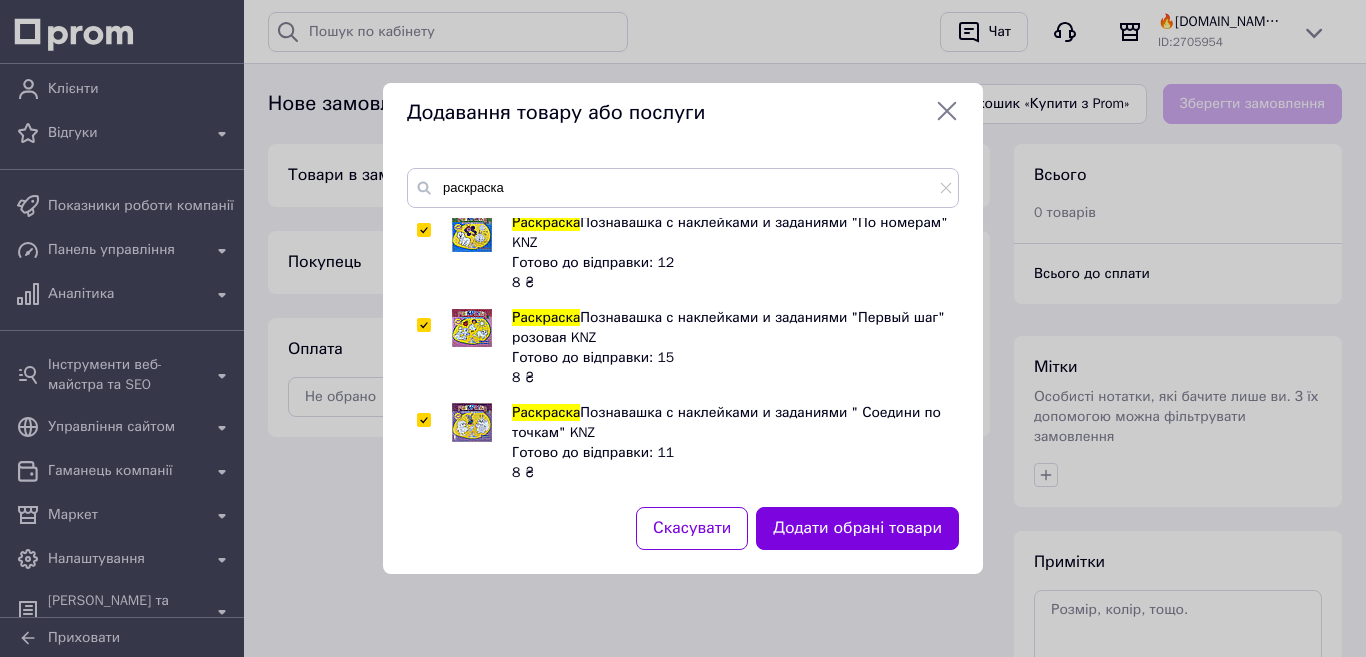 checkbox on "true" 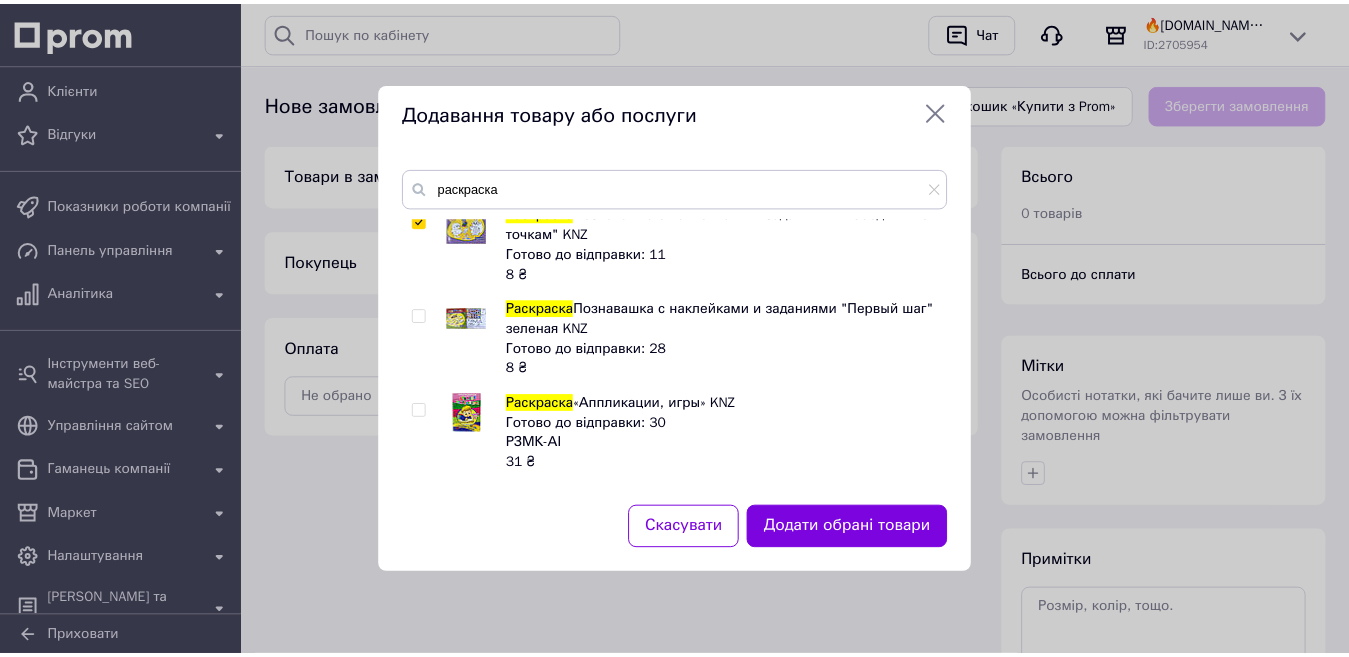 scroll, scrollTop: 795, scrollLeft: 0, axis: vertical 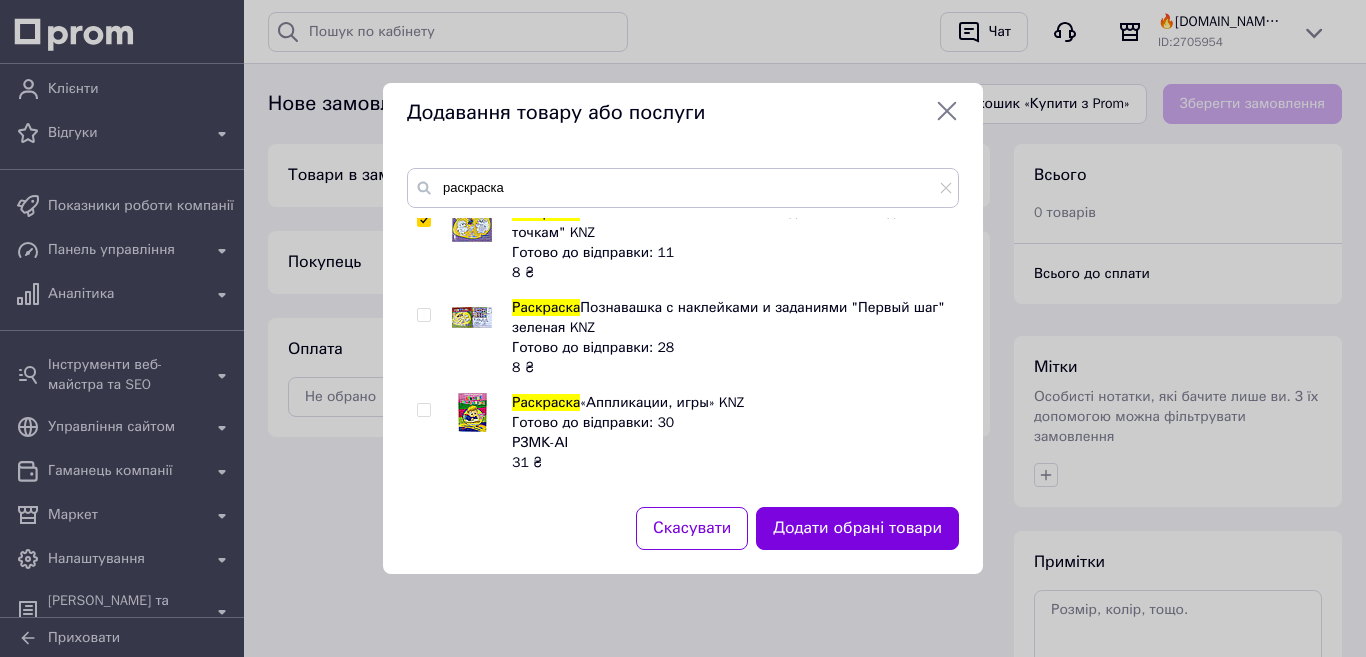 click at bounding box center [423, 315] 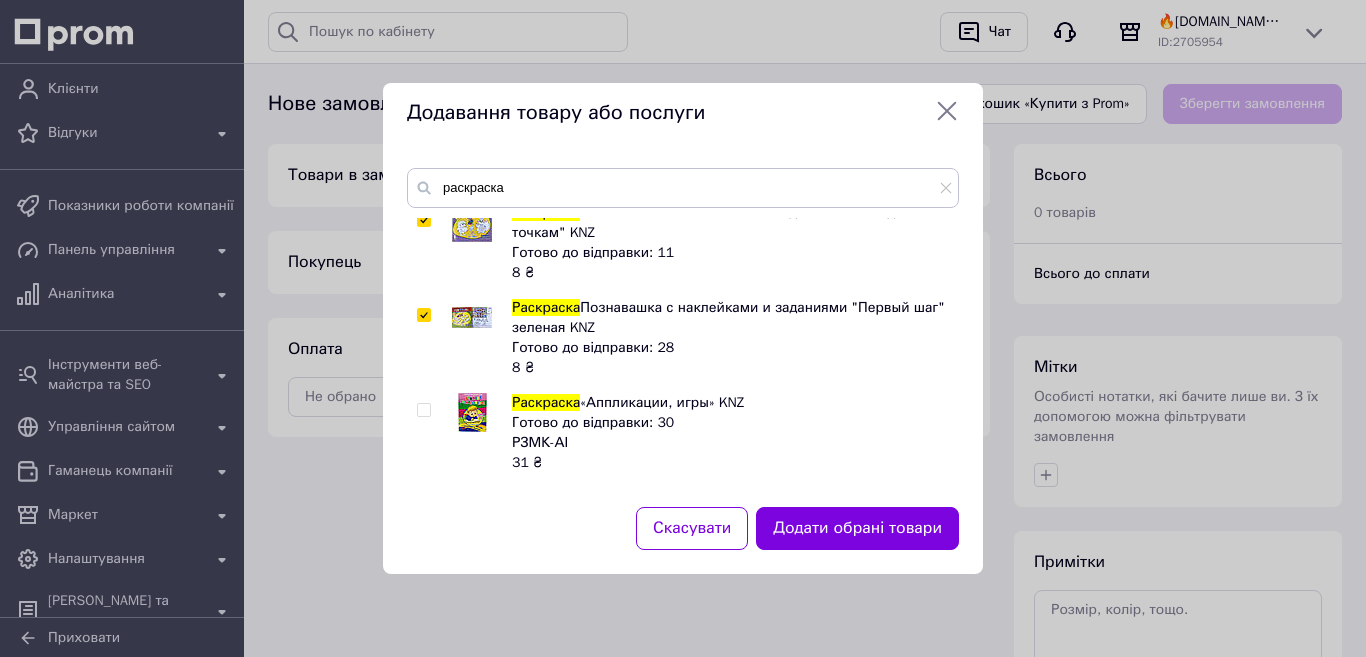 checkbox on "true" 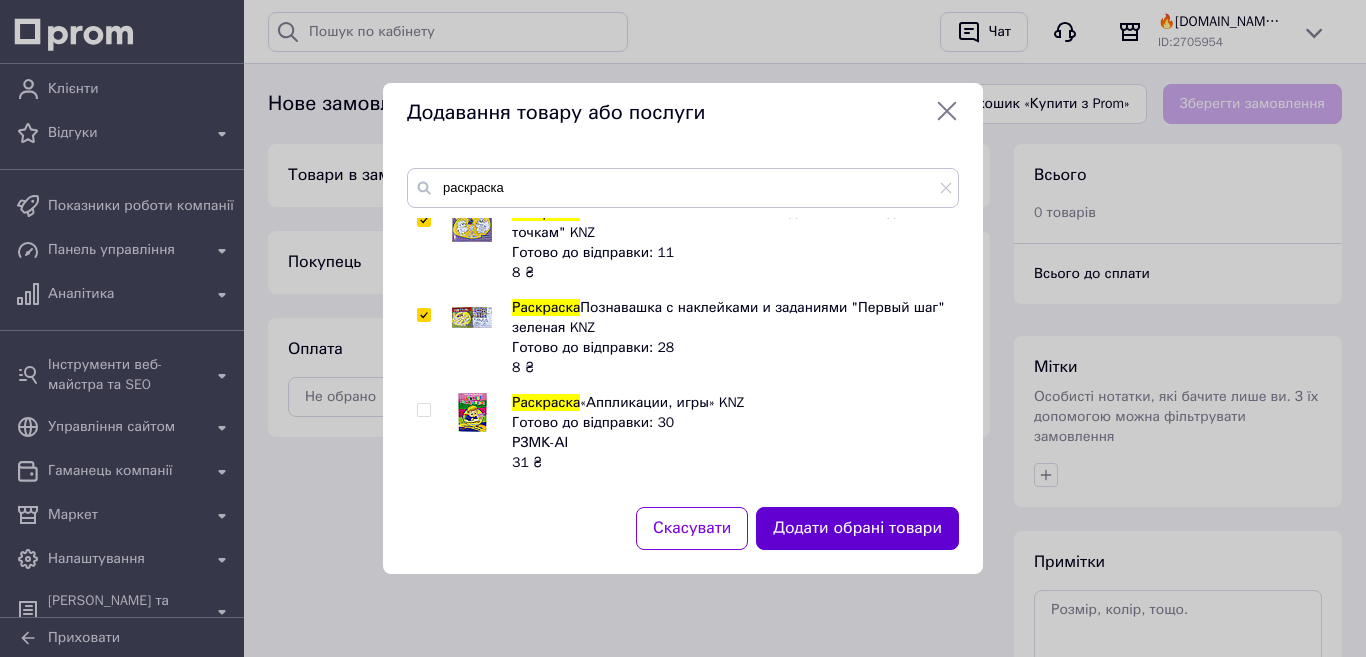 click on "Додати обрані товари" at bounding box center (857, 528) 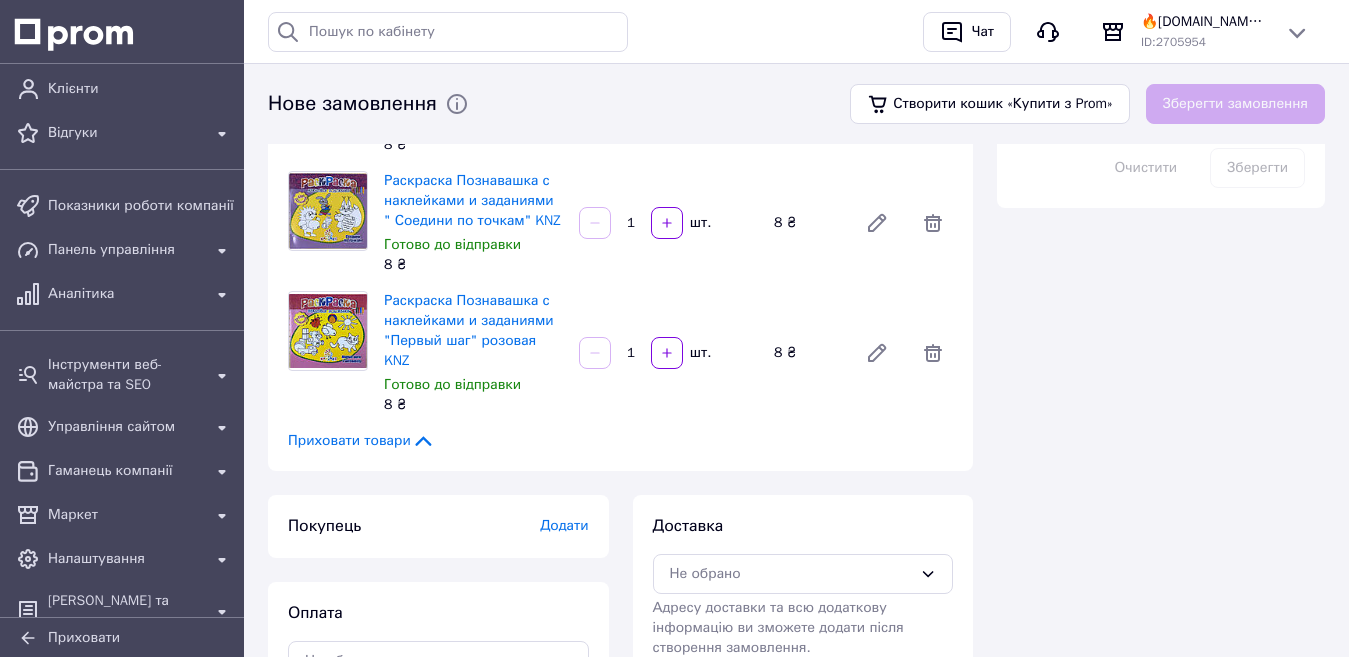 scroll, scrollTop: 740, scrollLeft: 0, axis: vertical 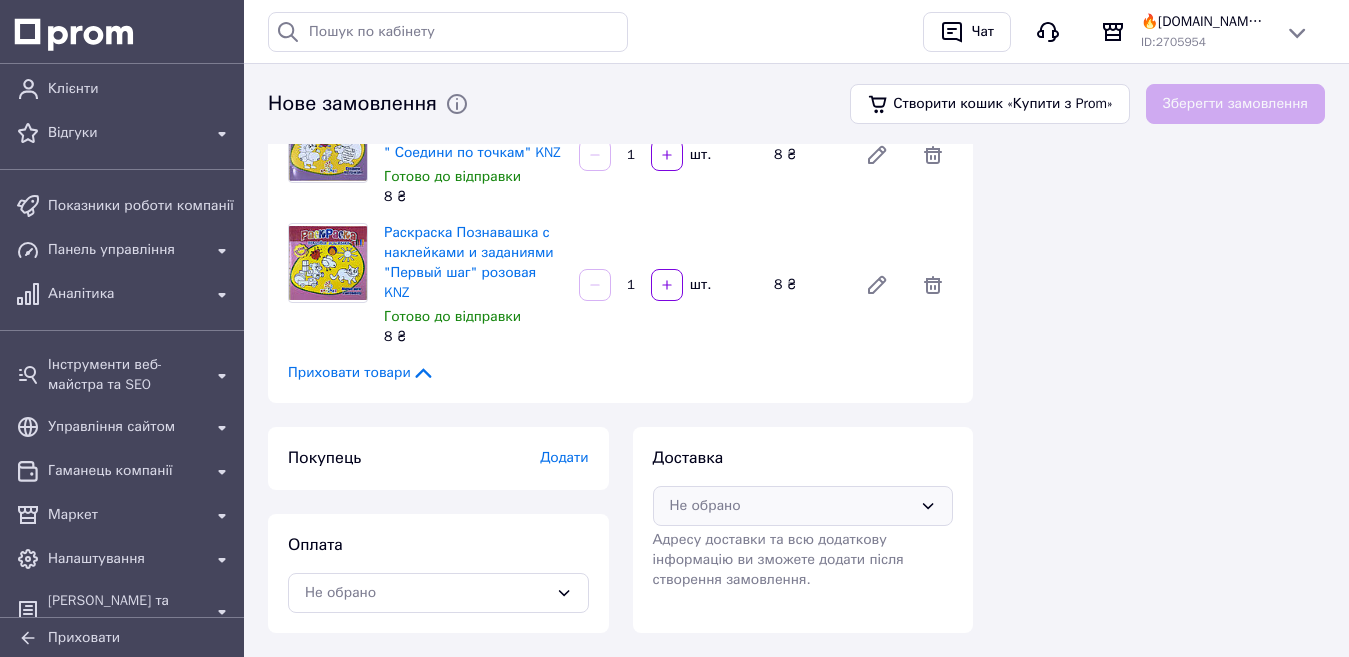 click on "Не обрано" at bounding box center (803, 506) 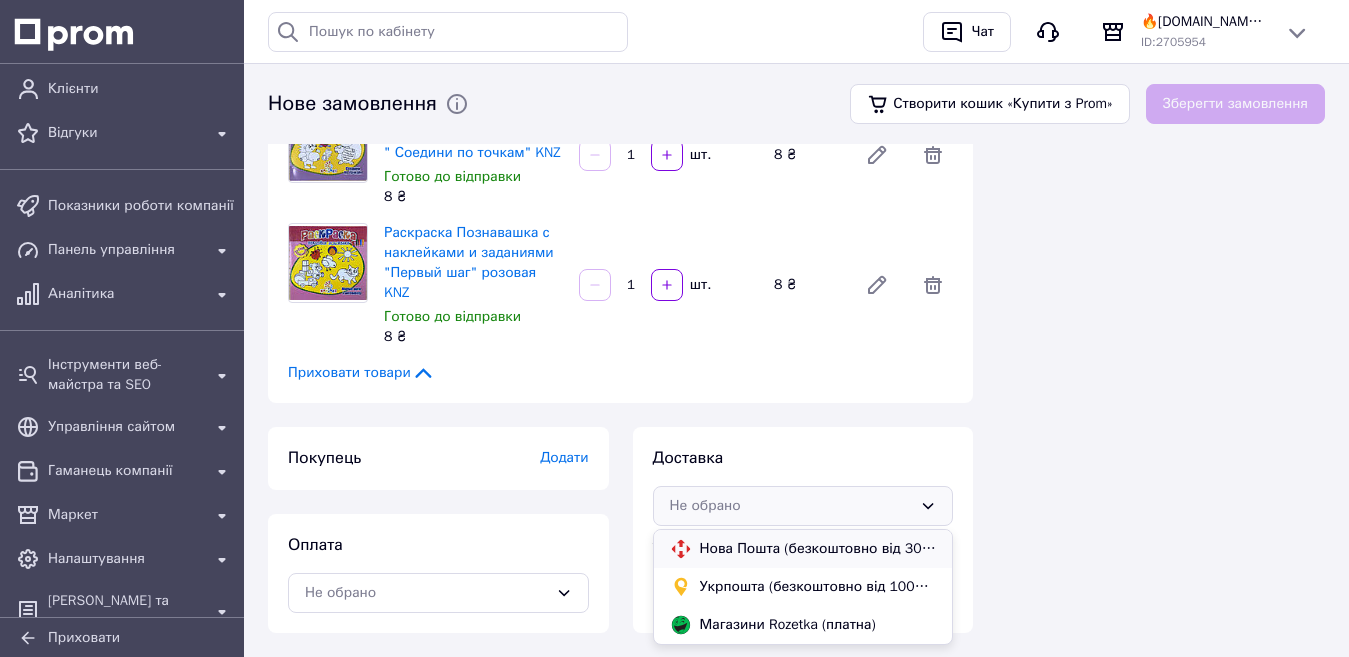 click on "Нова Пошта (безкоштовно від 3000 ₴)" at bounding box center [818, 549] 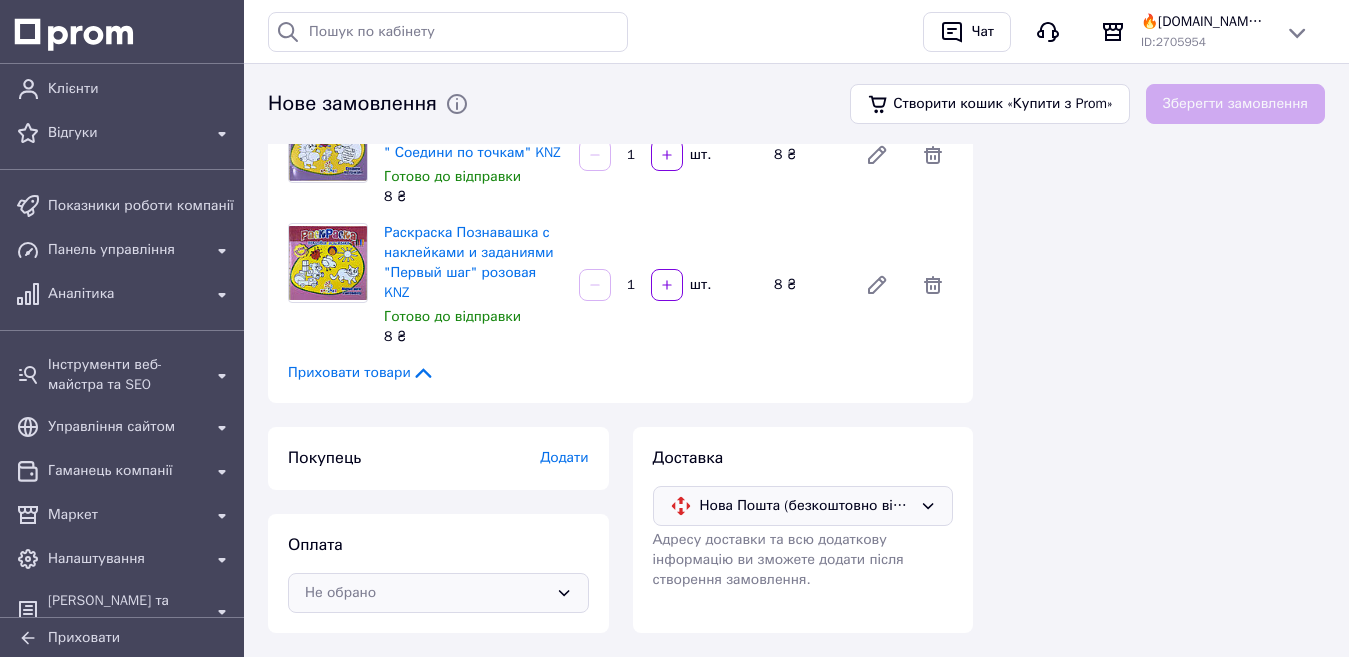 click on "Не обрано" at bounding box center [426, 593] 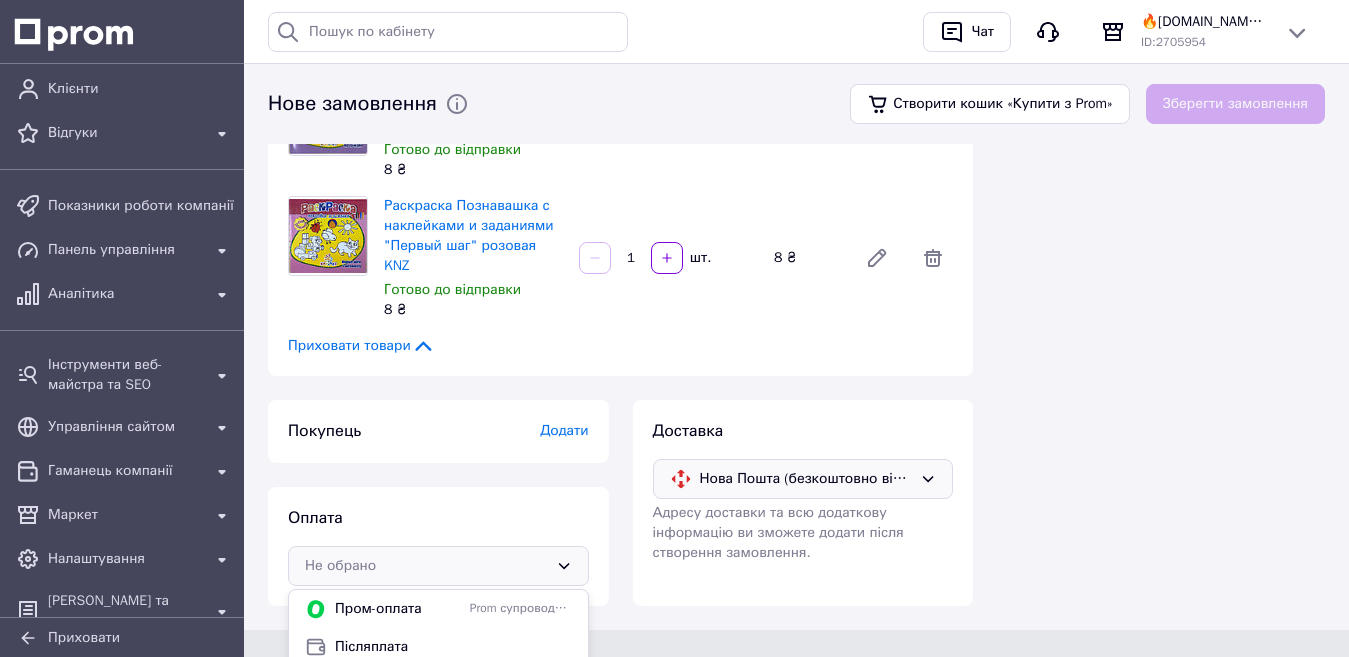 scroll, scrollTop: 813, scrollLeft: 0, axis: vertical 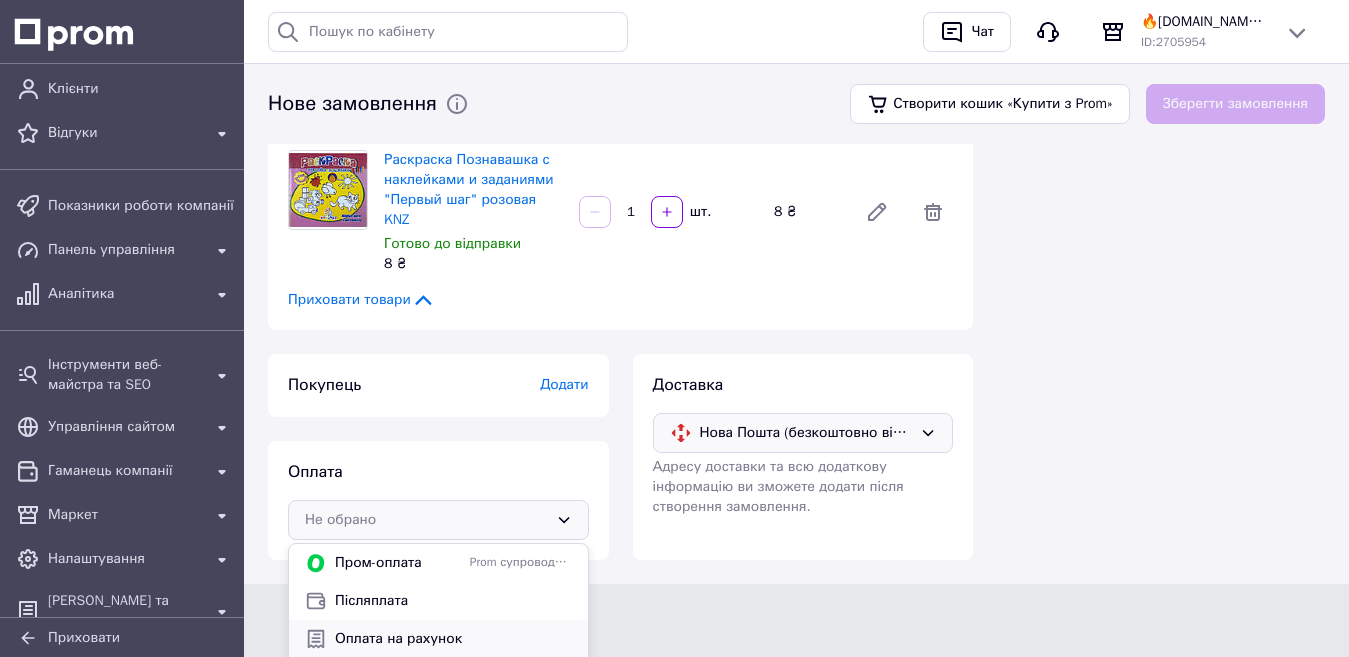 click on "Оплата на рахунок" at bounding box center [453, 639] 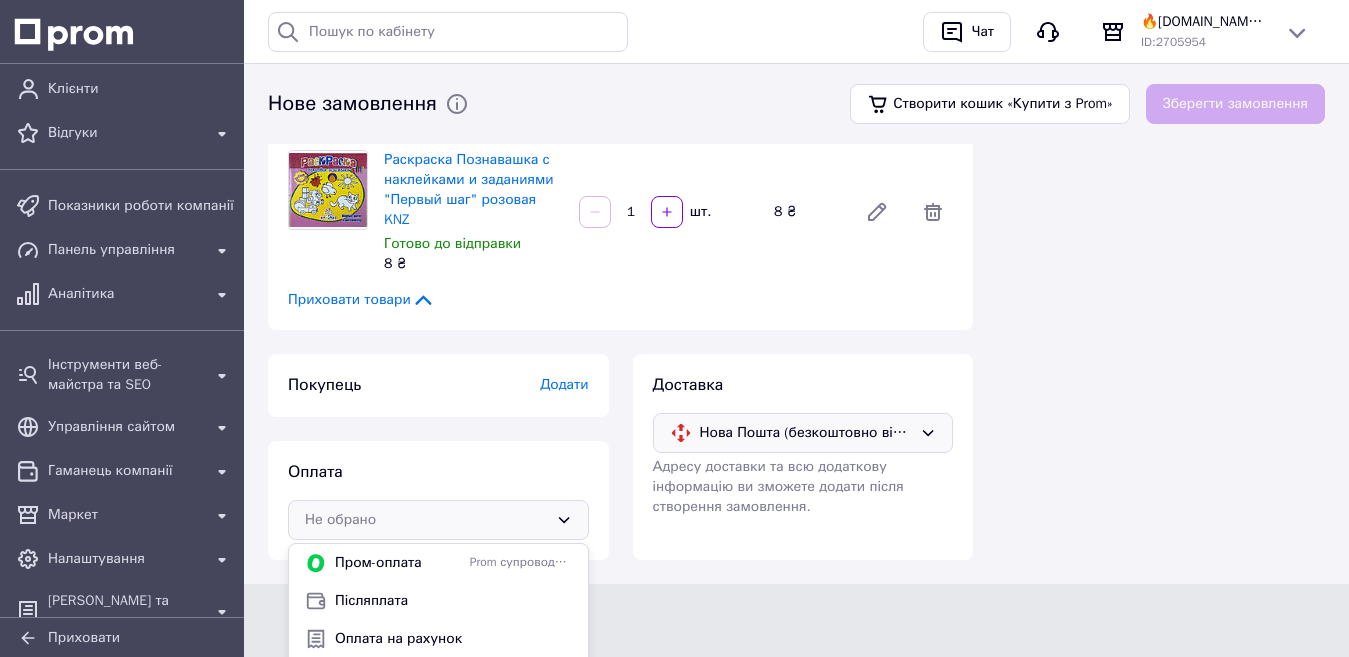 scroll, scrollTop: 740, scrollLeft: 0, axis: vertical 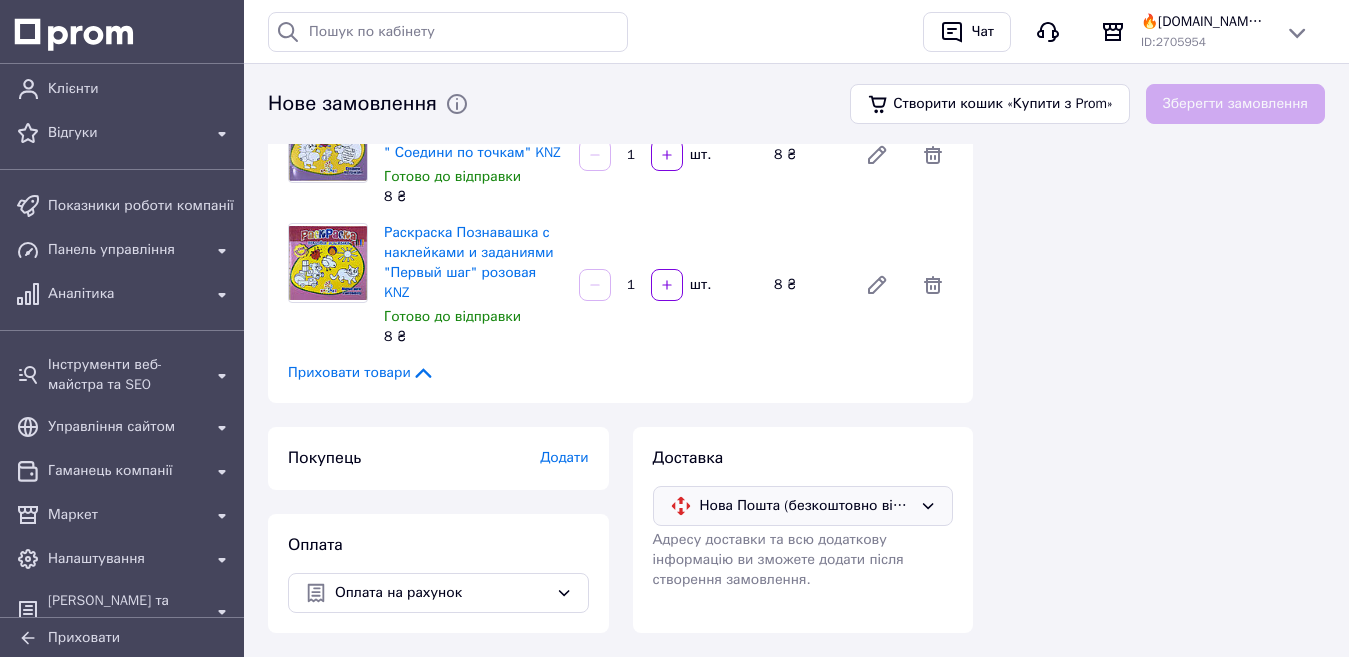 click on "Додати" at bounding box center (564, 457) 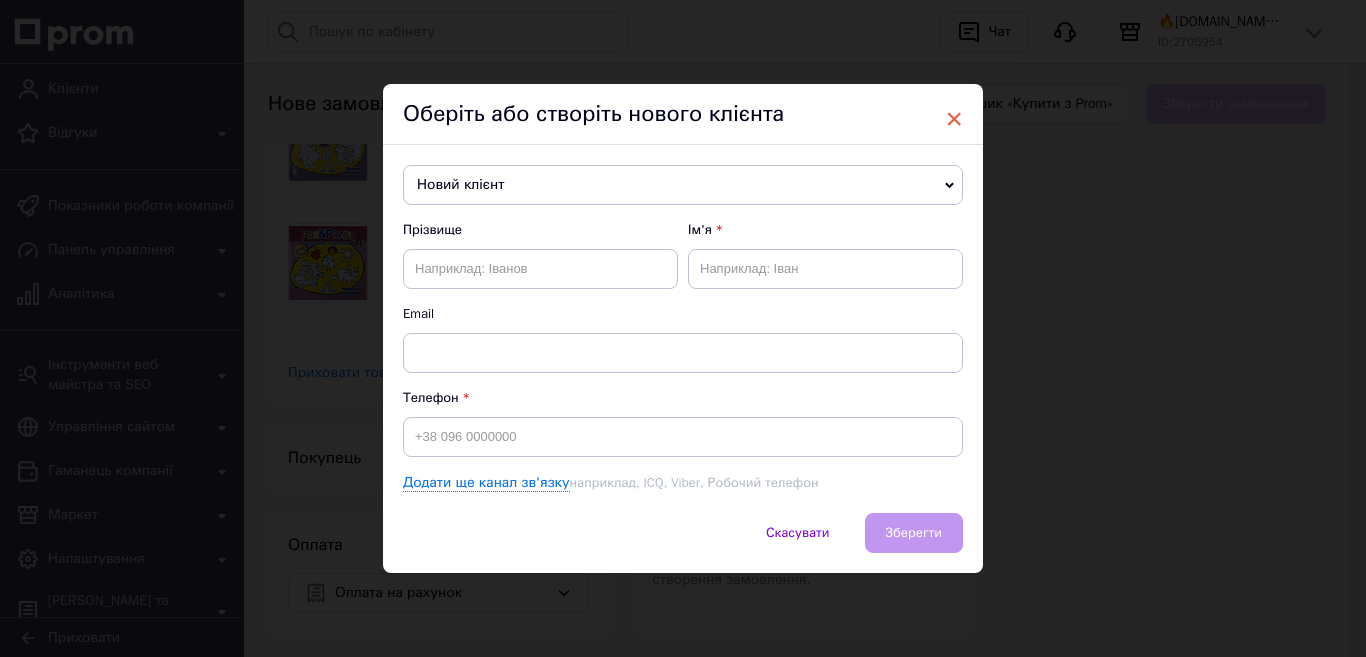 click on "×" at bounding box center [954, 119] 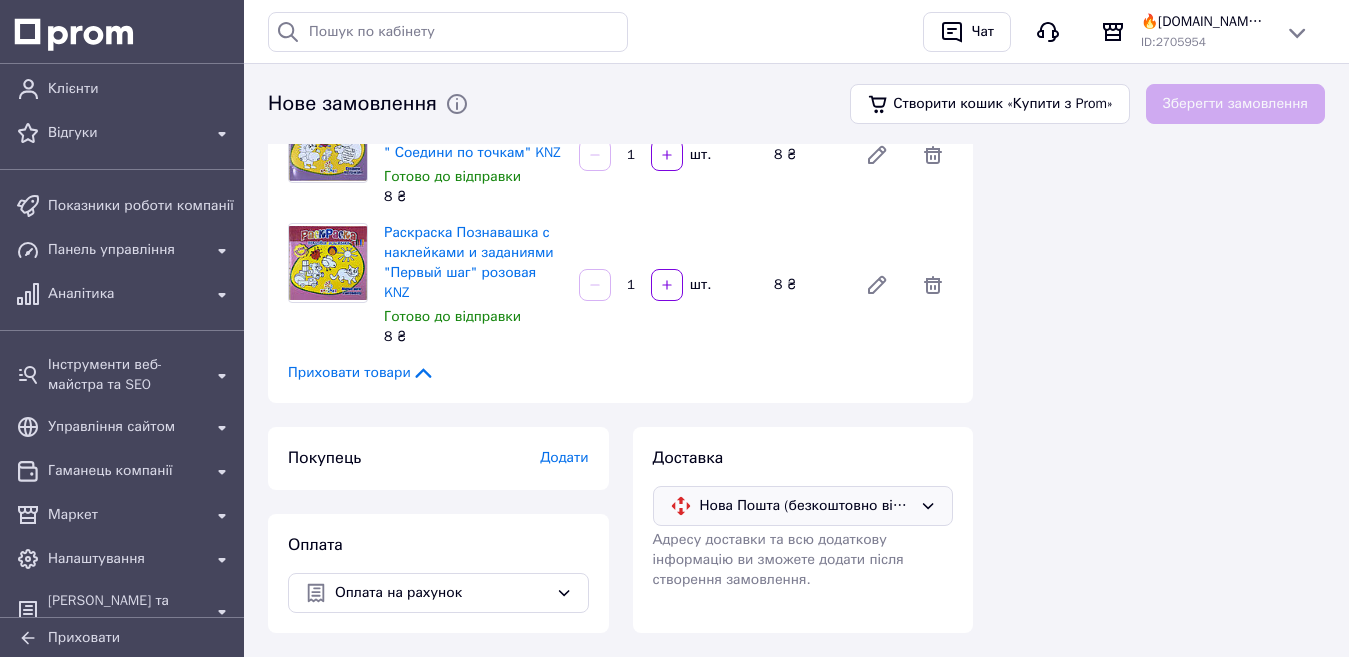 click on "Нова Пошта (безкоштовно від 3000 ₴)" at bounding box center [803, 506] 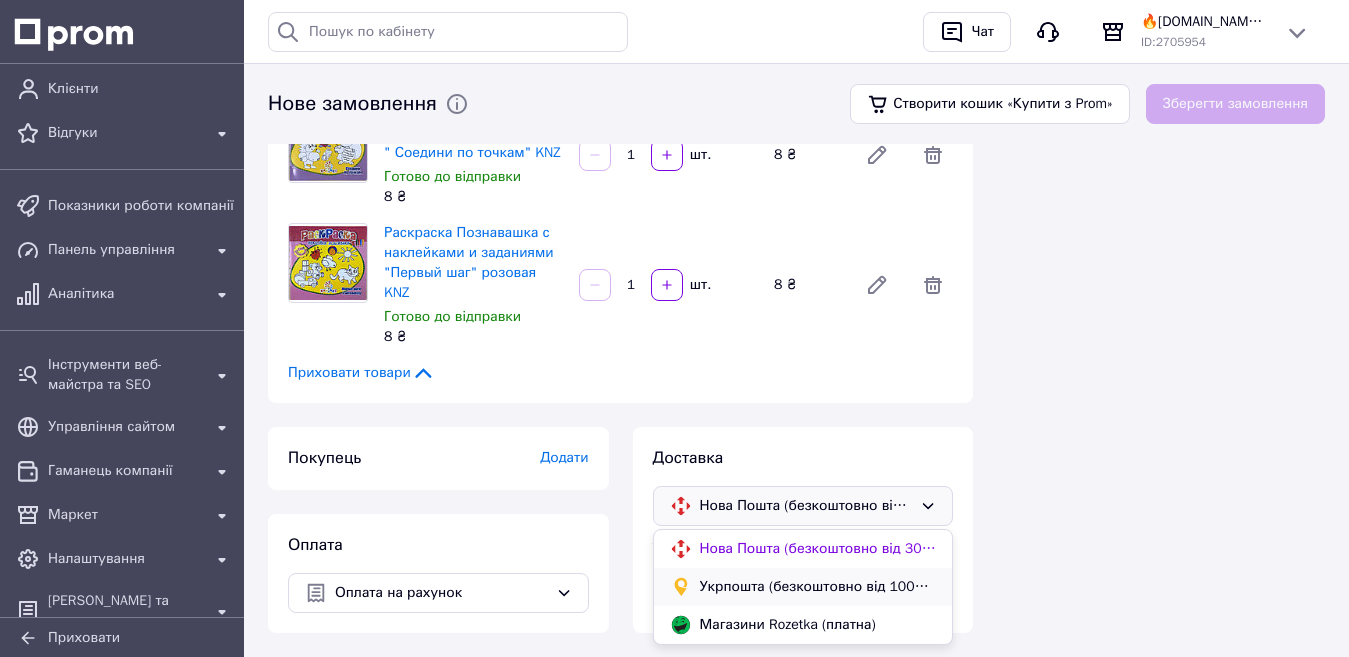 click on "Укрпошта (безкоштовно від 1000 ₴)" at bounding box center (818, 587) 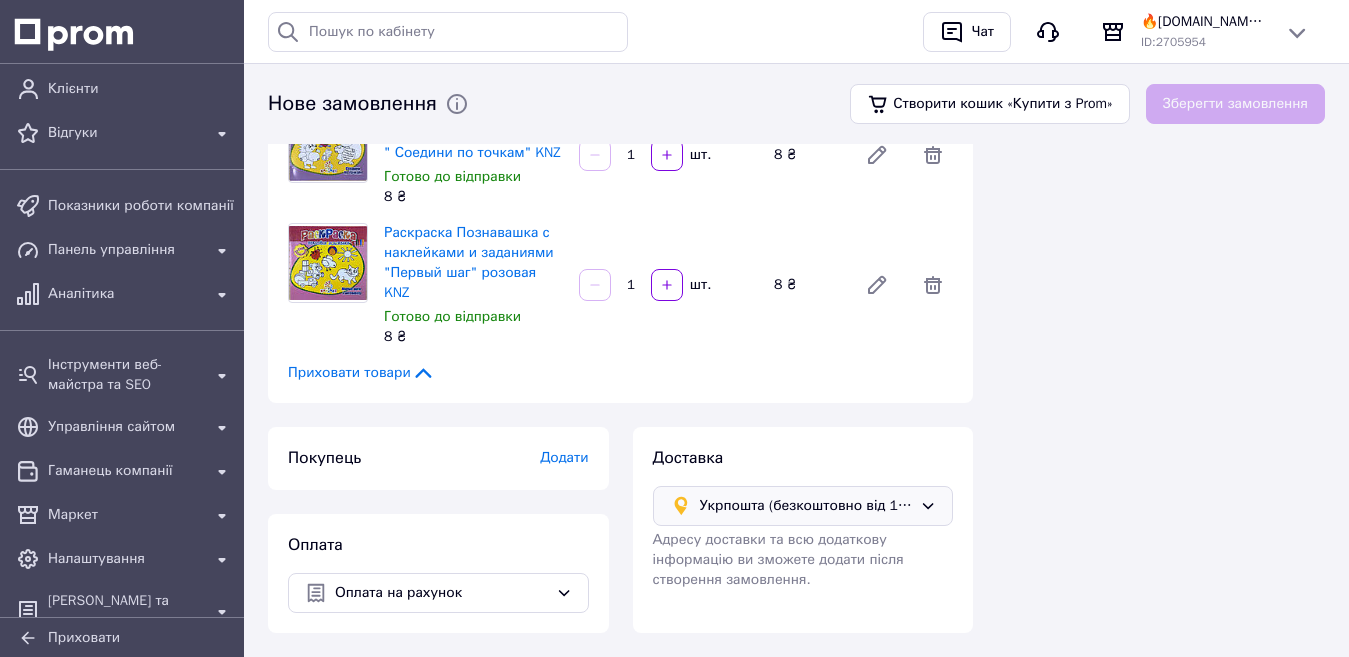 click on "Додати" at bounding box center [564, 457] 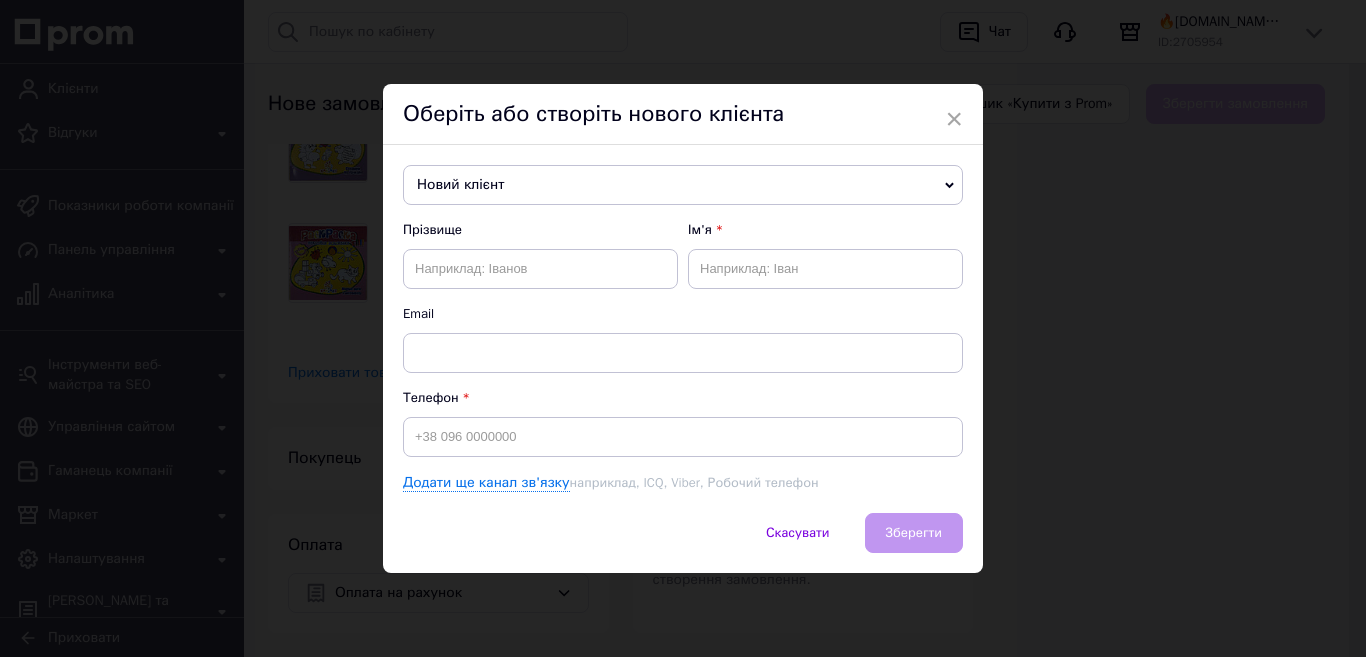 click on "Новий клієнт" at bounding box center [683, 185] 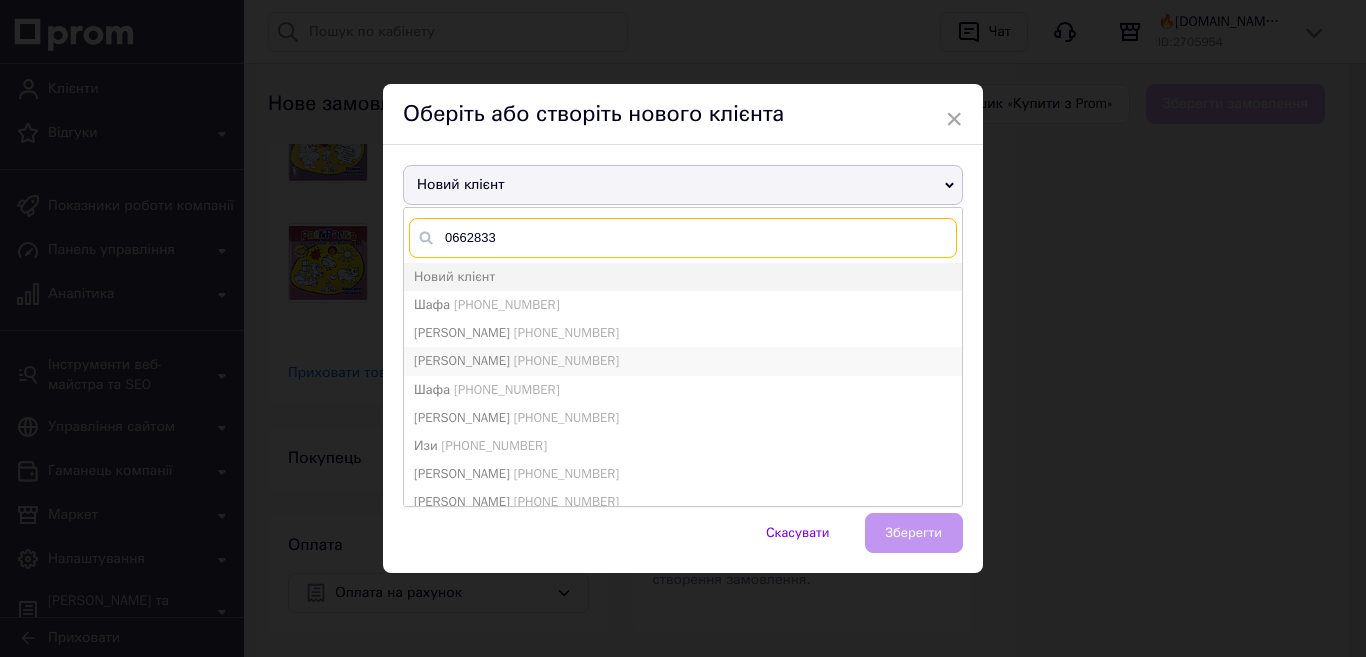 type on "0662833" 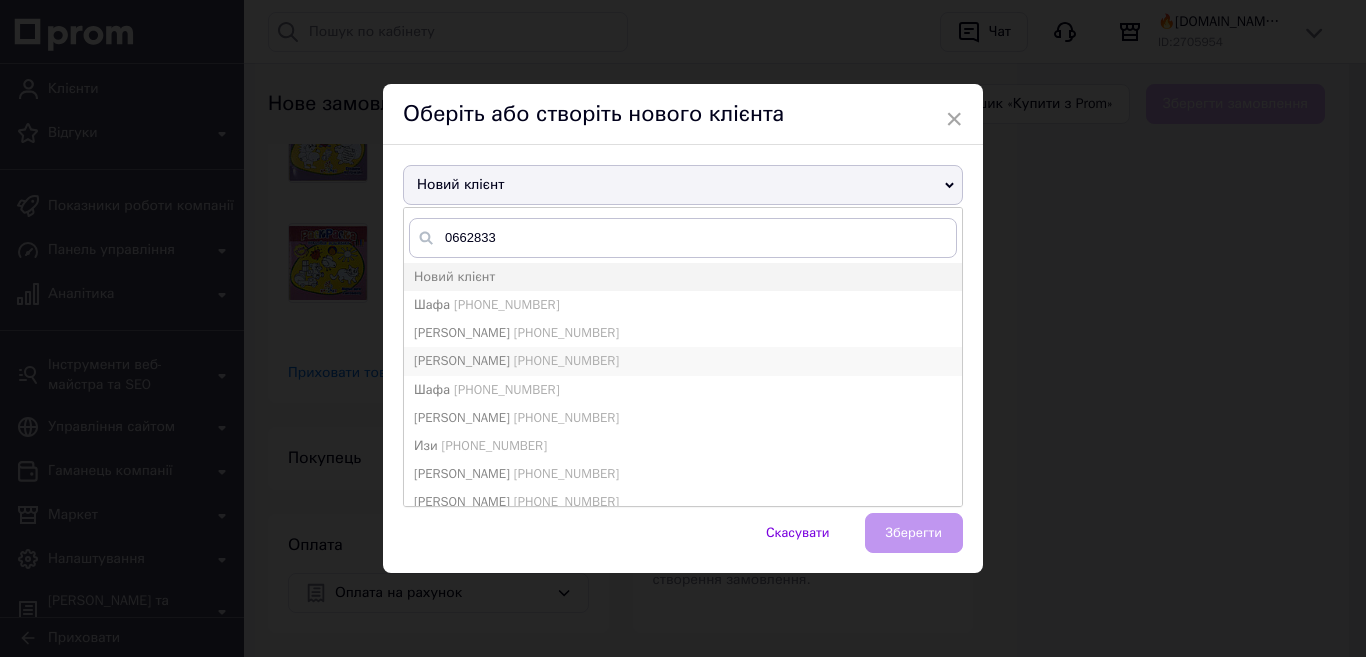 click on "[PHONE_NUMBER]" at bounding box center (566, 360) 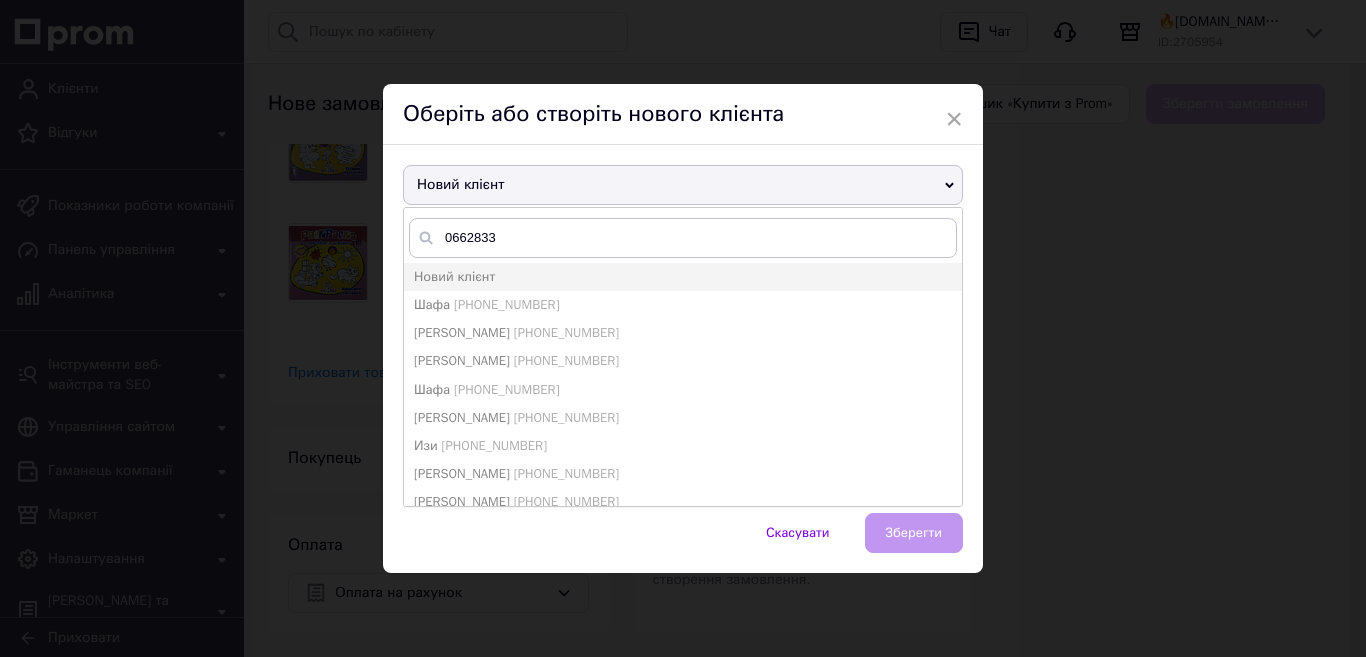 type on "[PERSON_NAME]" 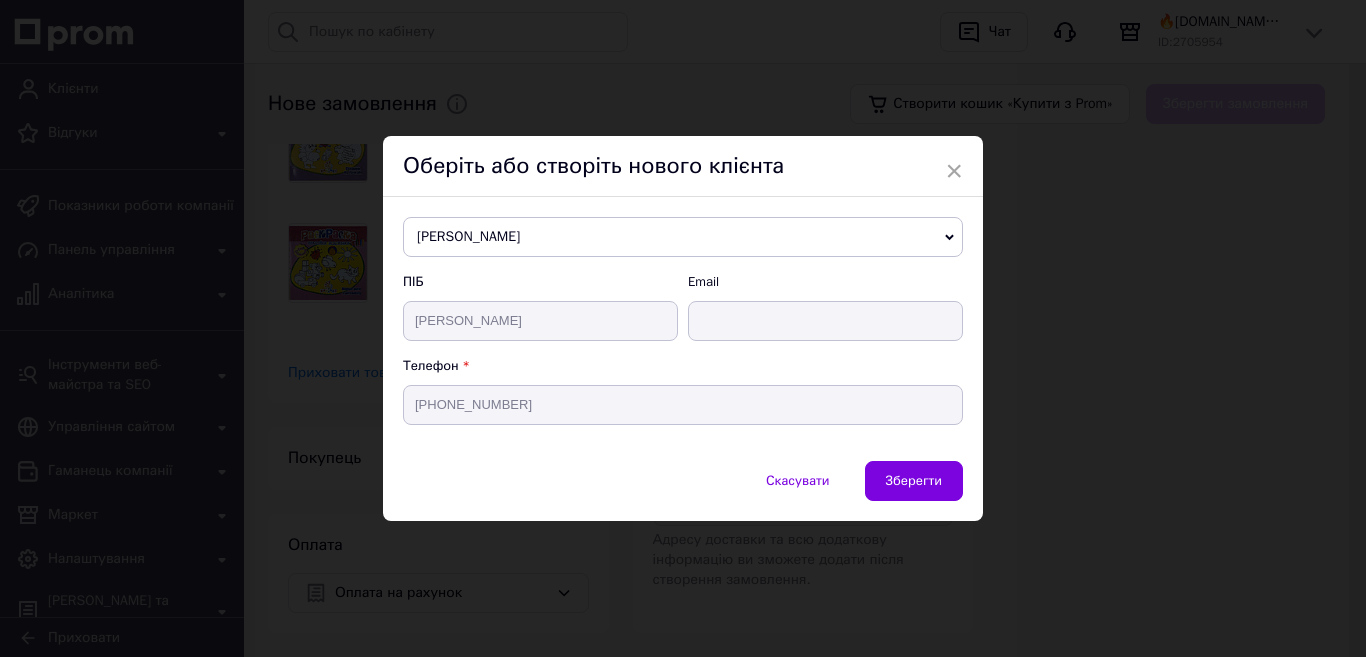 click on "Скасувати   Зберегти" at bounding box center [683, 491] 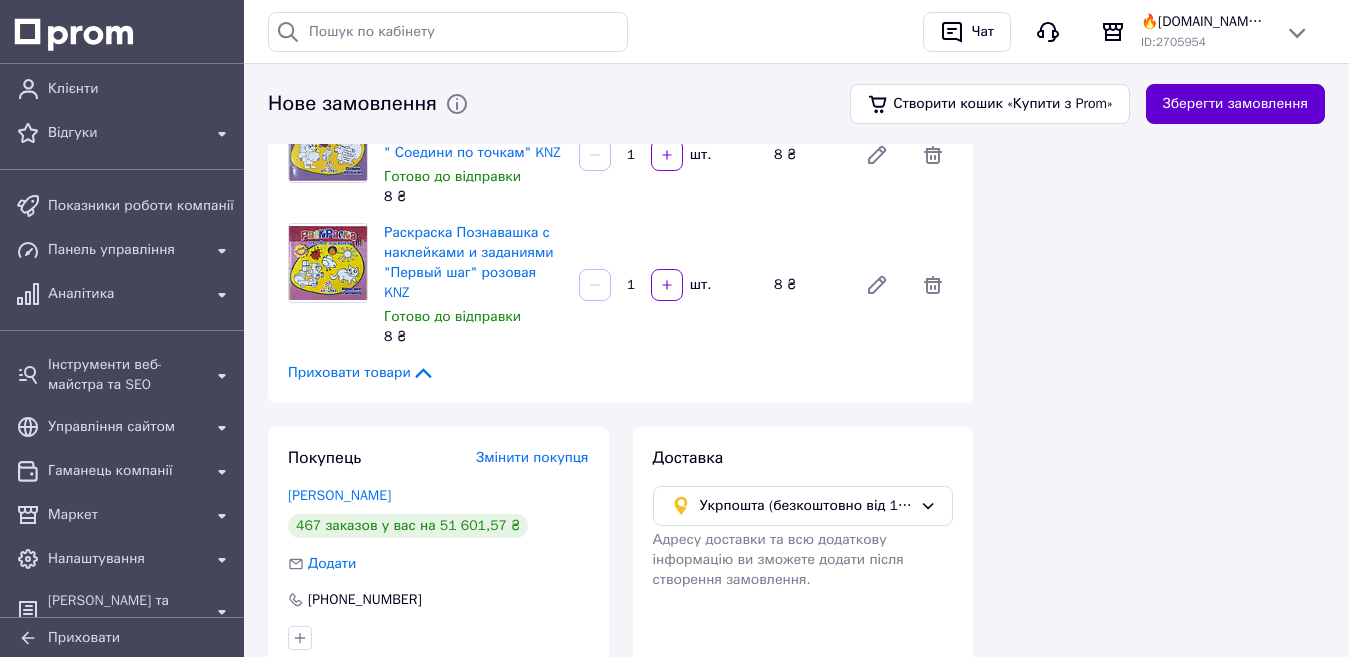 click on "Зберегти замовлення" at bounding box center (1235, 104) 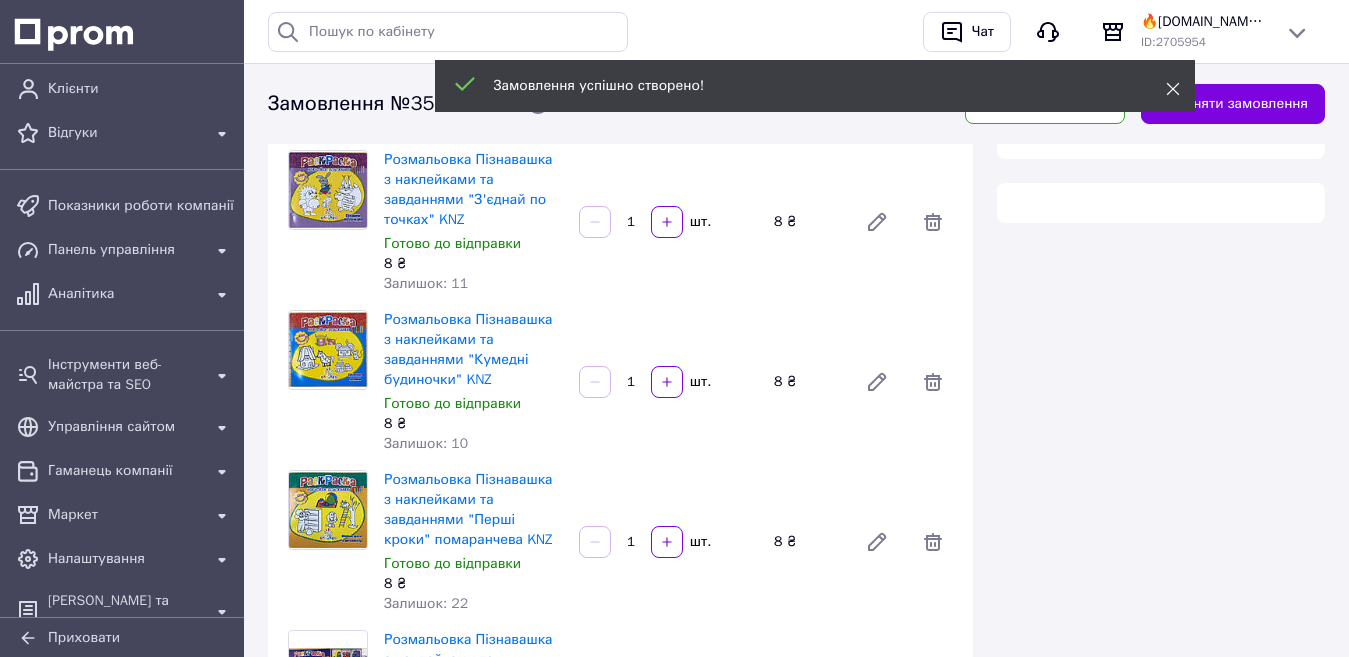 scroll, scrollTop: 740, scrollLeft: 0, axis: vertical 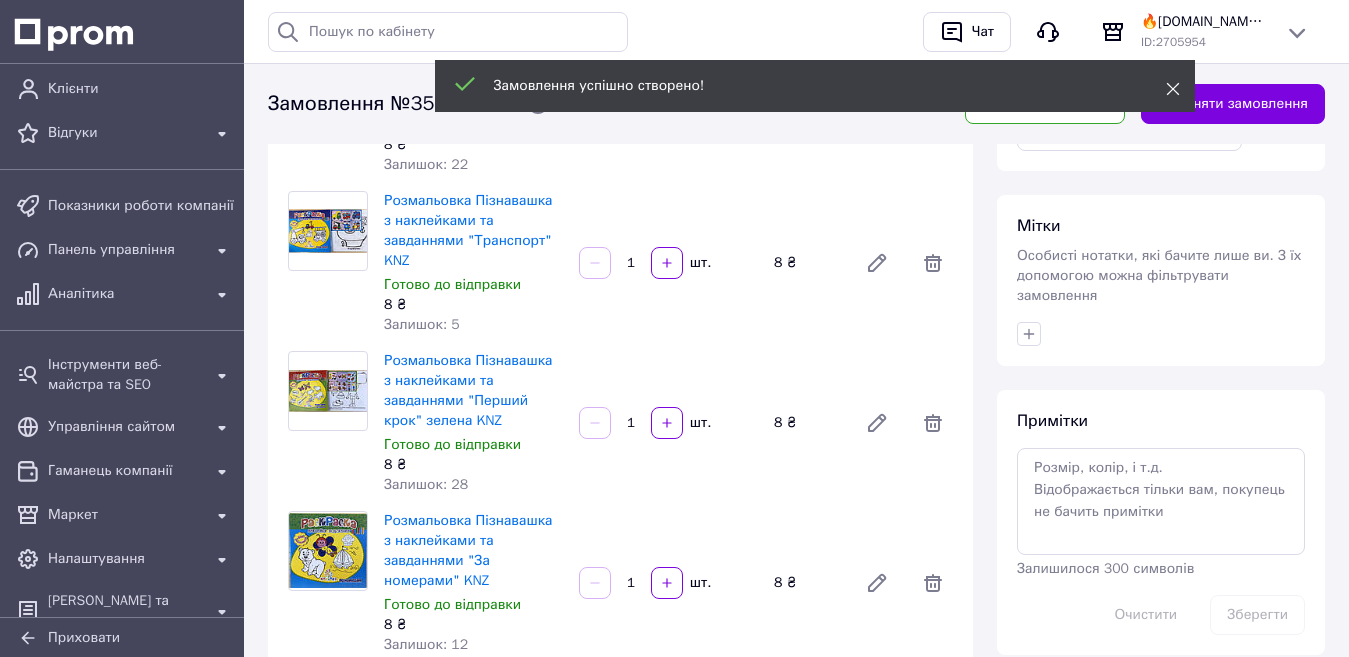 click 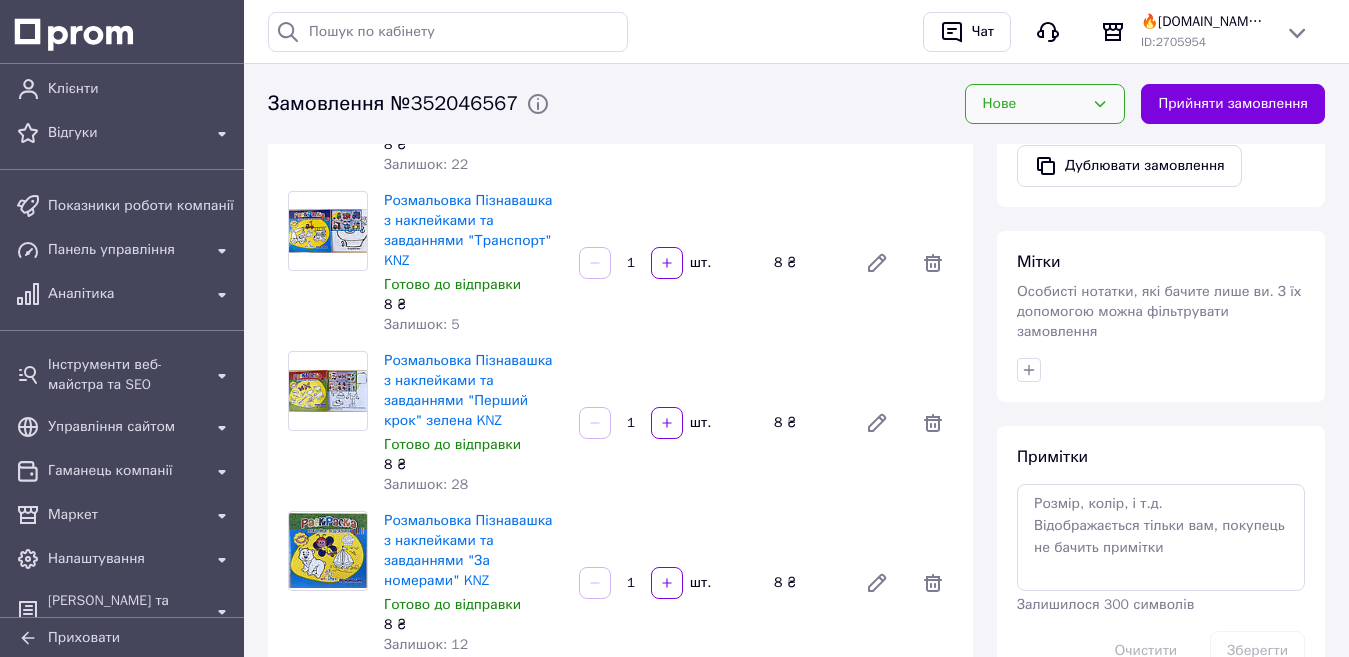 click on "Нове" at bounding box center [1033, 104] 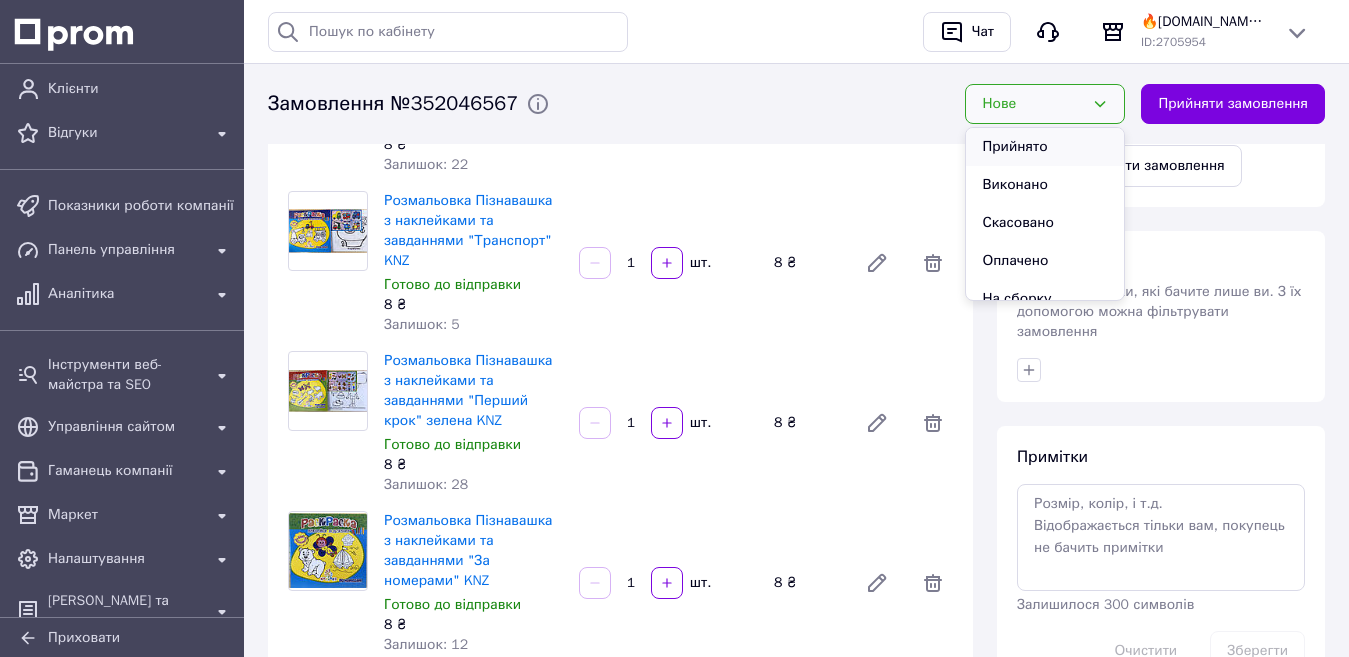 click on "Прийнято" at bounding box center [1045, 147] 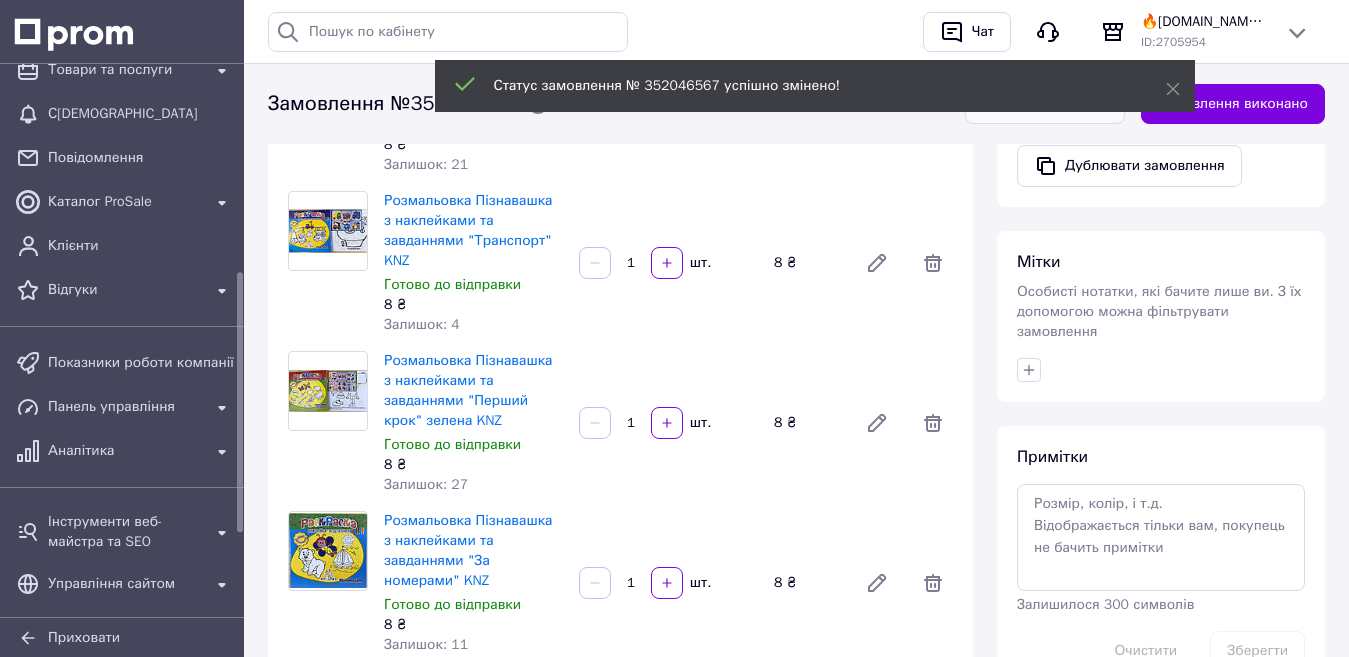 scroll, scrollTop: 300, scrollLeft: 0, axis: vertical 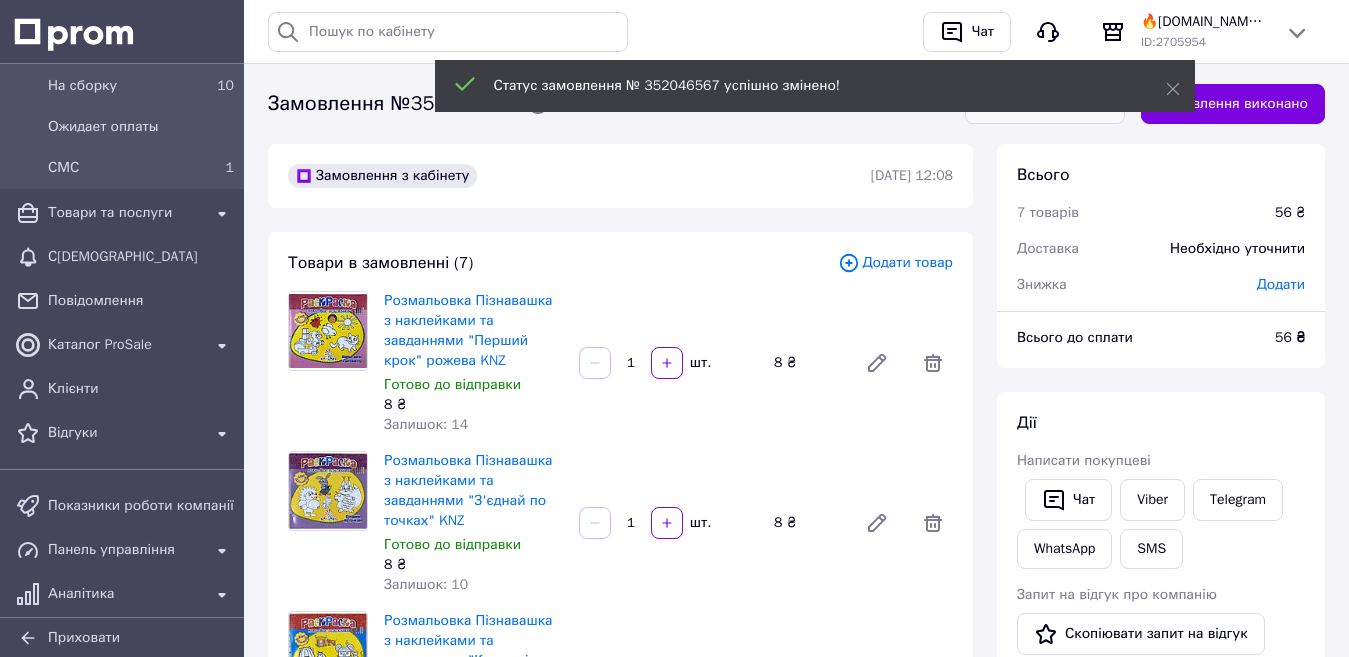 click on "Додати товар" at bounding box center [895, 263] 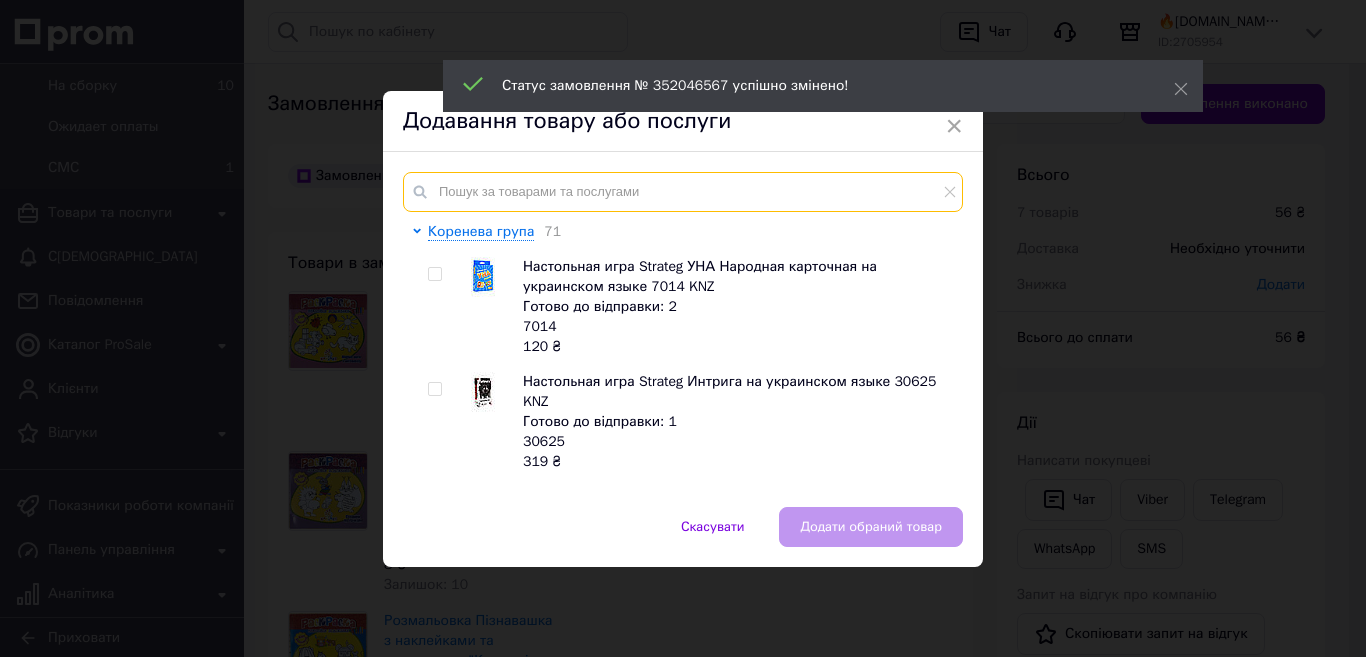 click at bounding box center (683, 192) 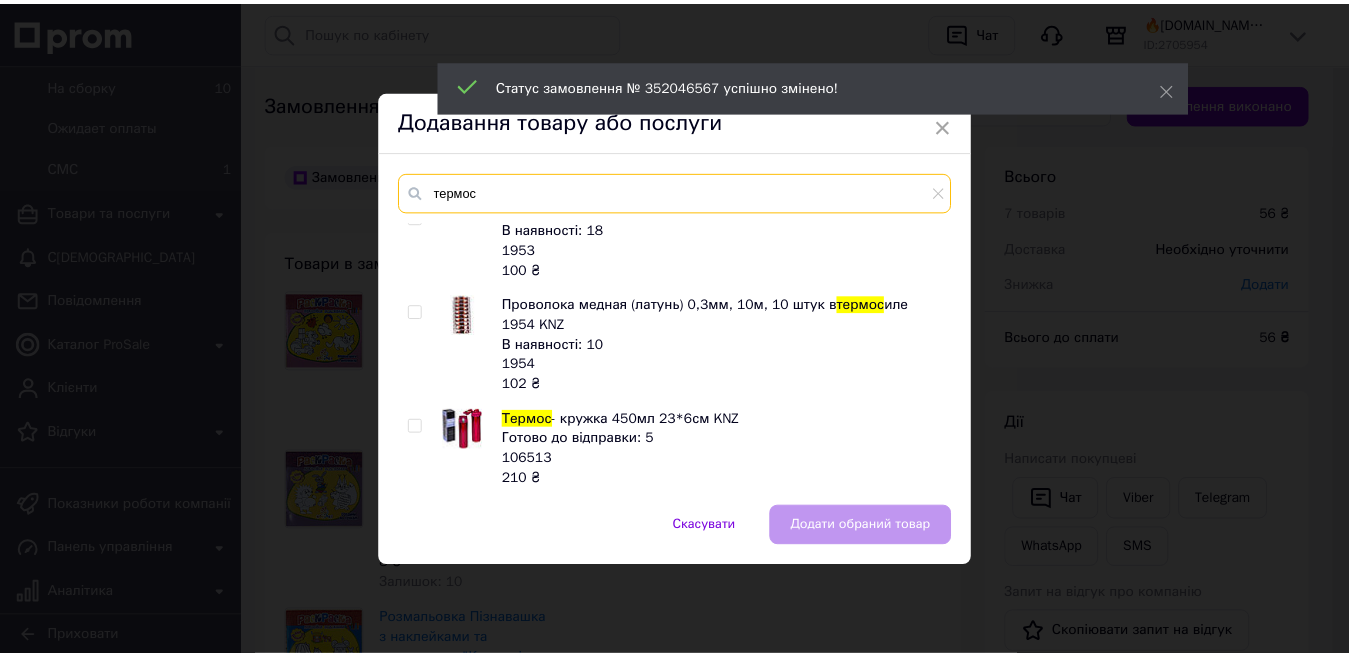 scroll, scrollTop: 800, scrollLeft: 0, axis: vertical 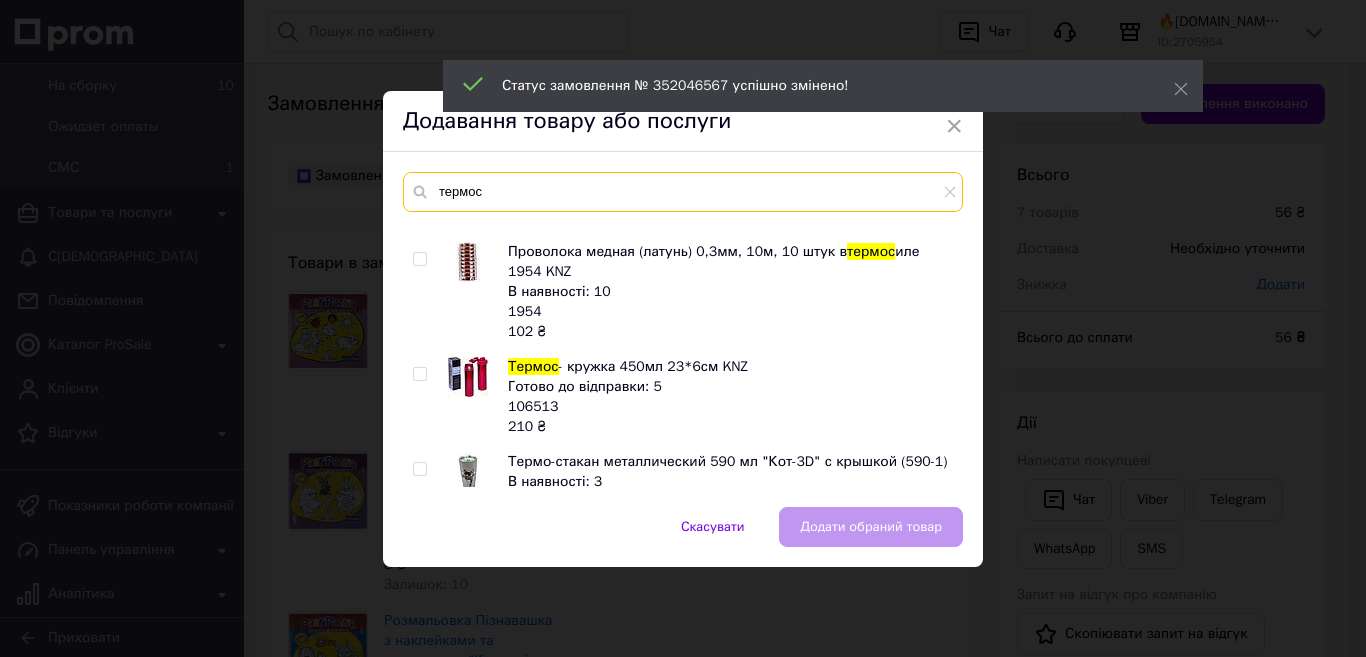 type on "термос" 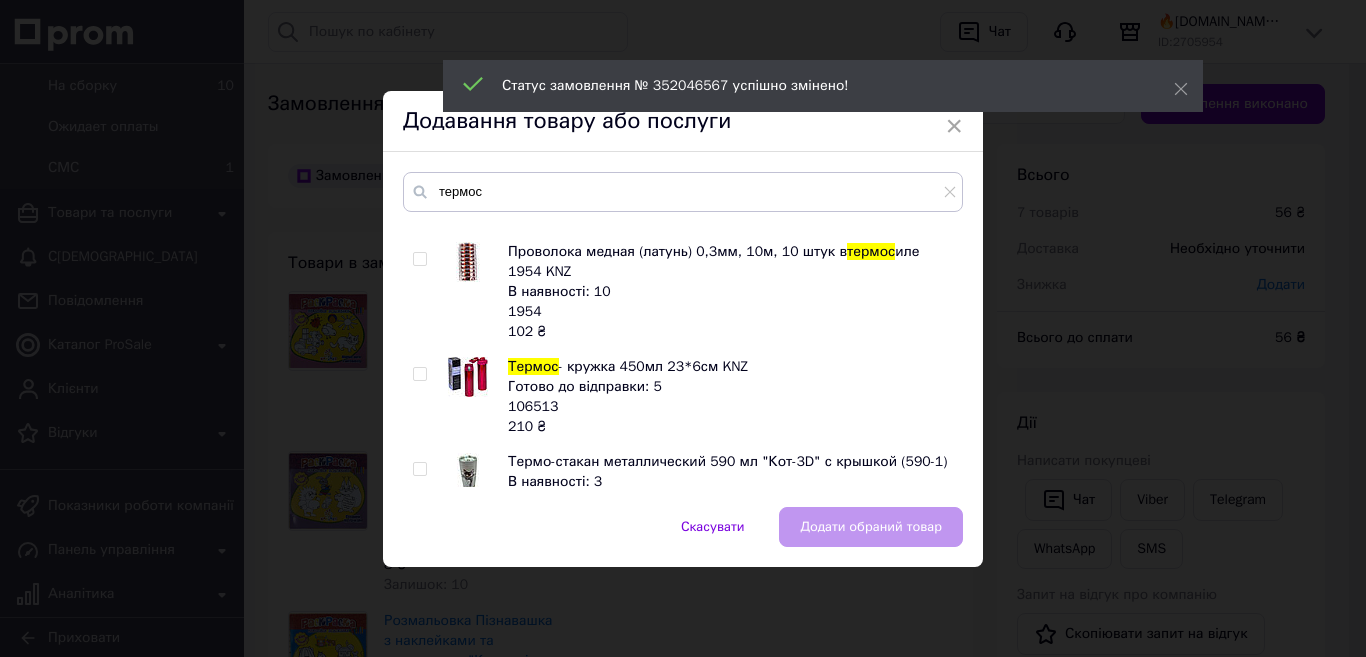 click at bounding box center [419, 374] 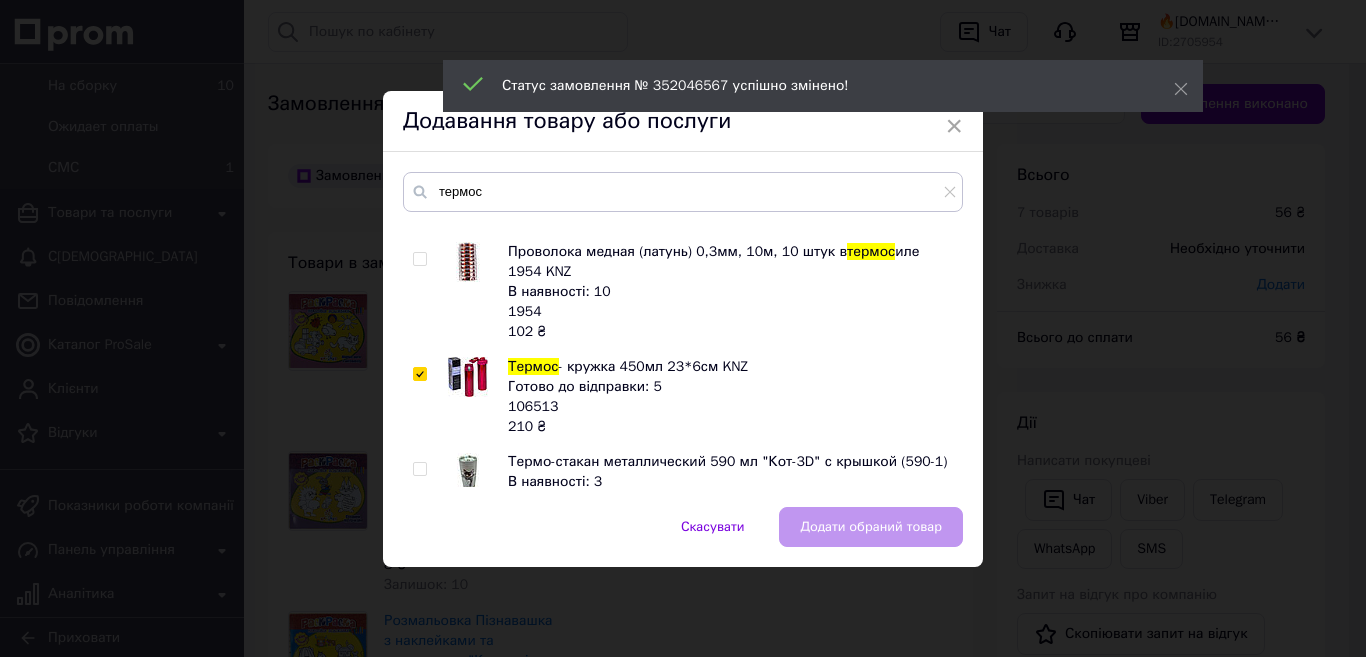 checkbox on "true" 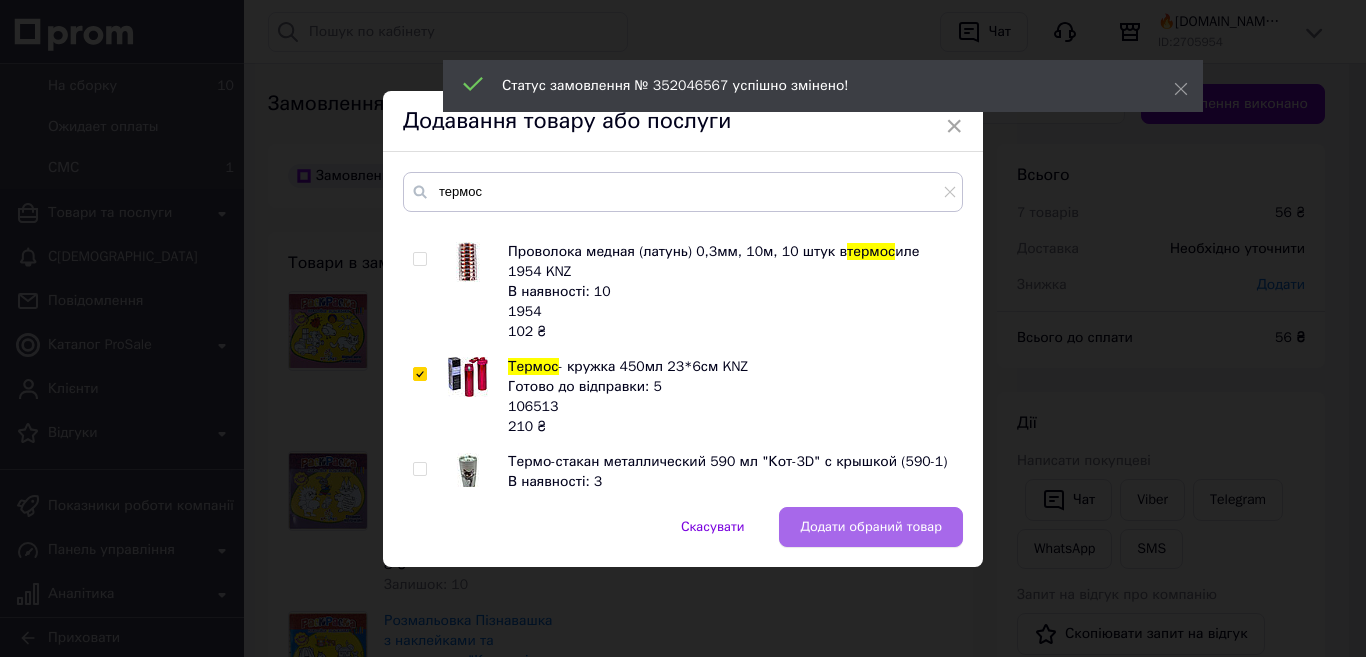 click on "Додати обраний товар" at bounding box center [871, 527] 